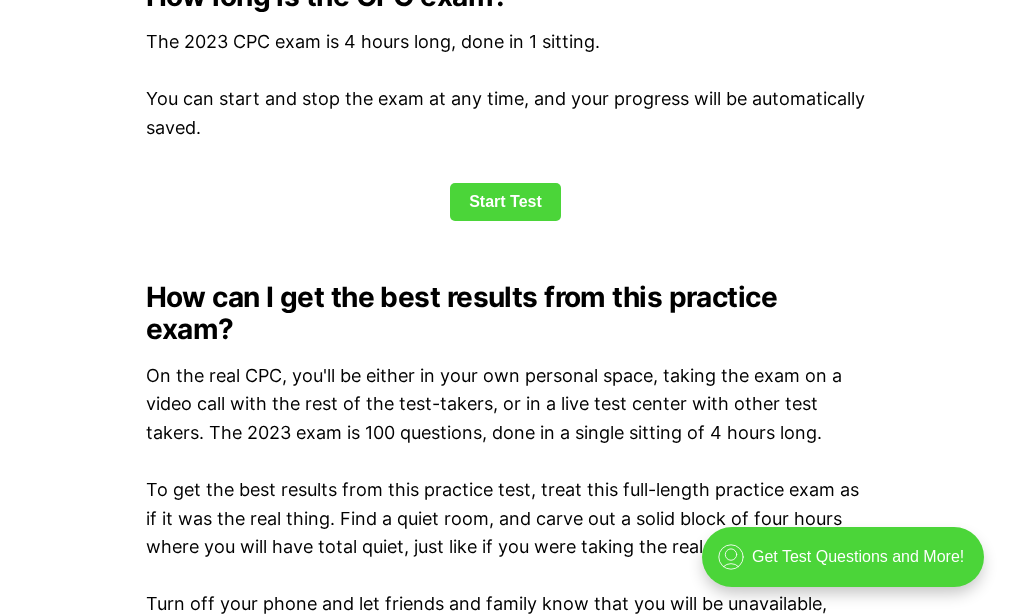 scroll, scrollTop: 2796, scrollLeft: 0, axis: vertical 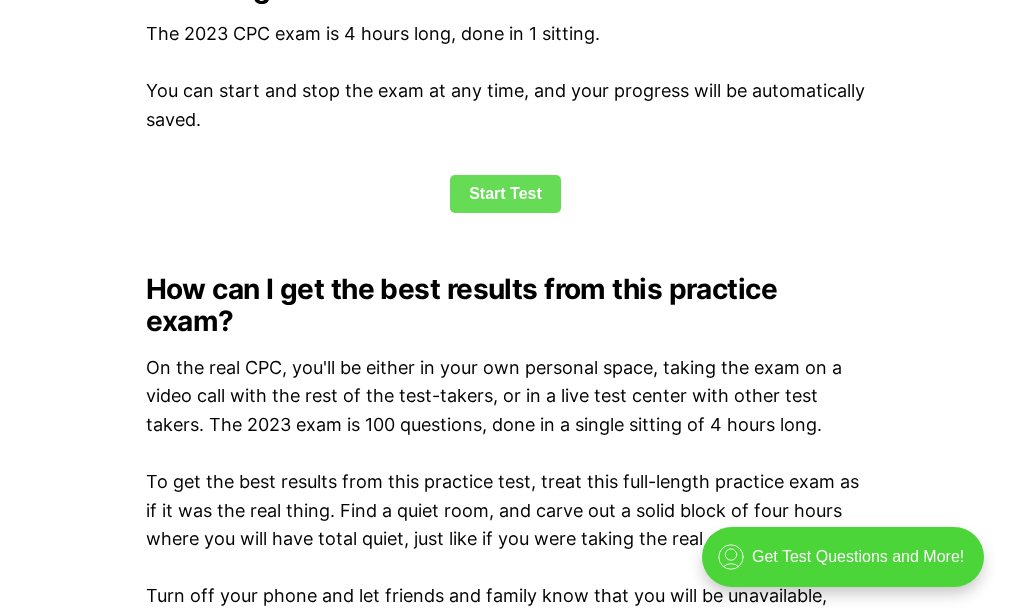click on "Start Test" at bounding box center (505, 194) 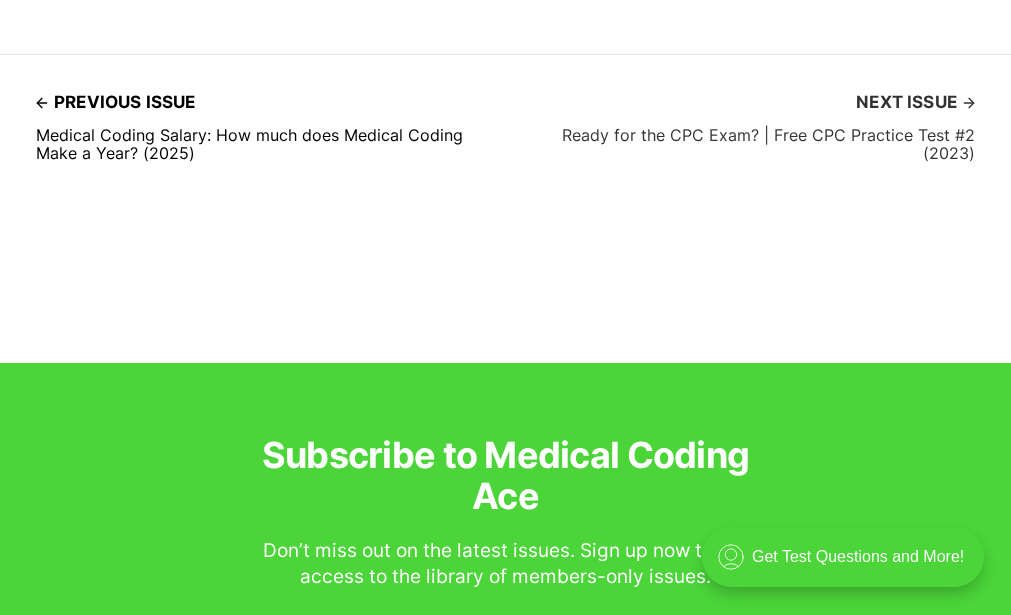 scroll, scrollTop: 6345, scrollLeft: 0, axis: vertical 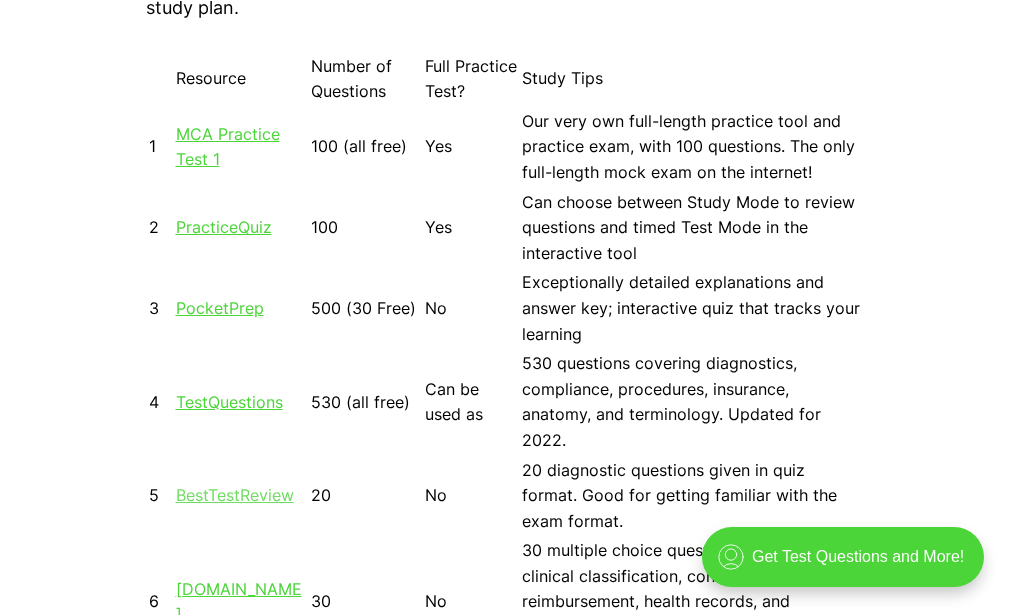 click on "BestTestReview" at bounding box center [235, 495] 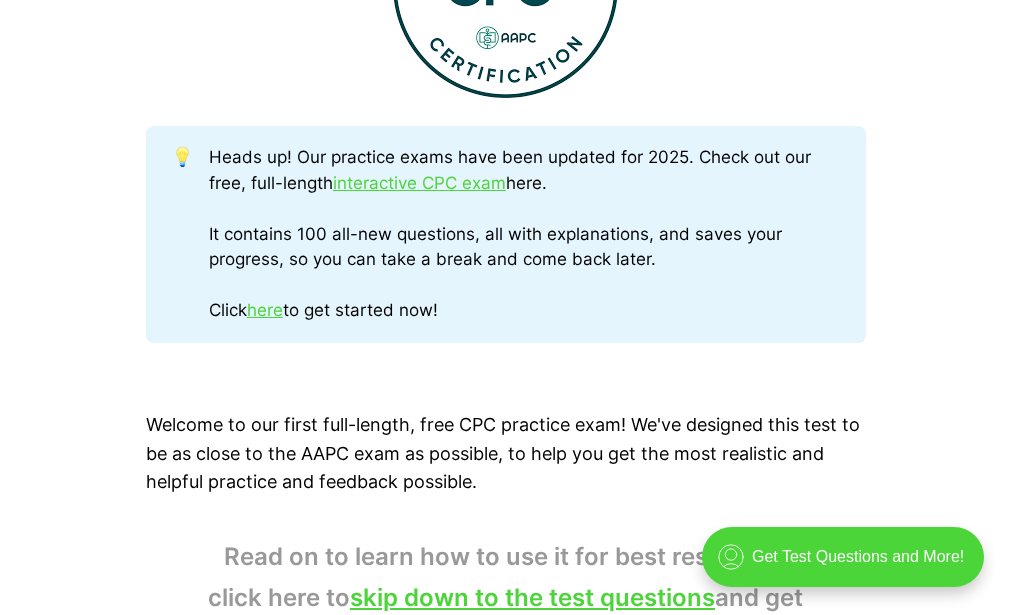 scroll, scrollTop: 965, scrollLeft: 0, axis: vertical 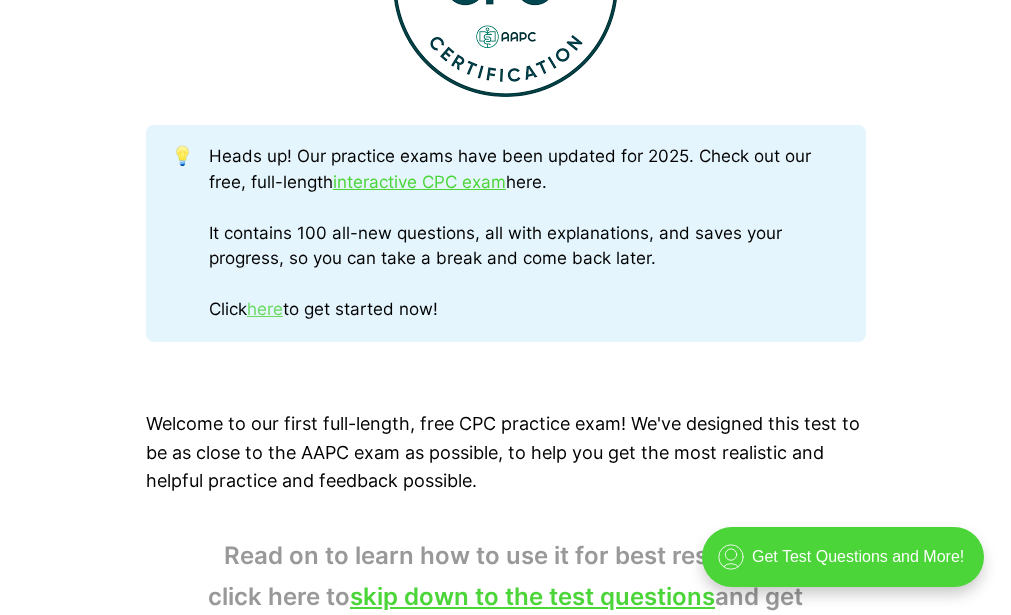 click on "here" at bounding box center [265, 309] 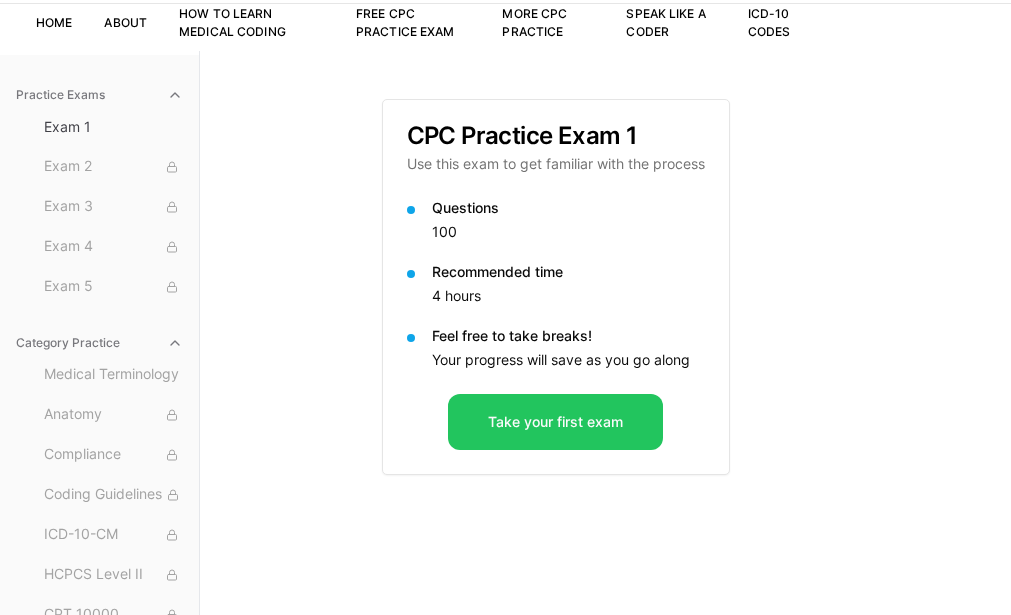scroll, scrollTop: 184, scrollLeft: 0, axis: vertical 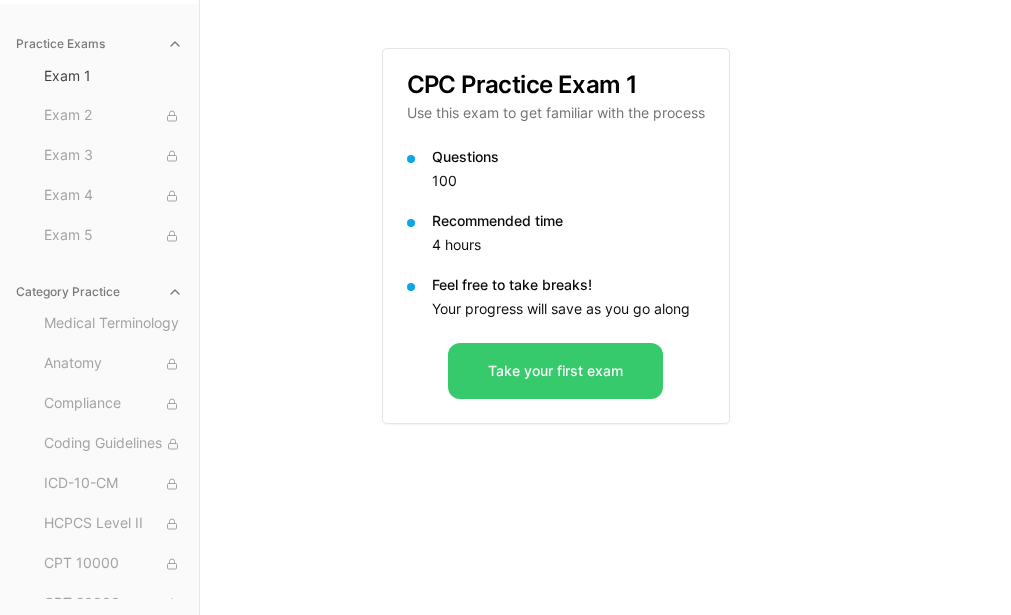 click on "Take your first exam" at bounding box center (555, 371) 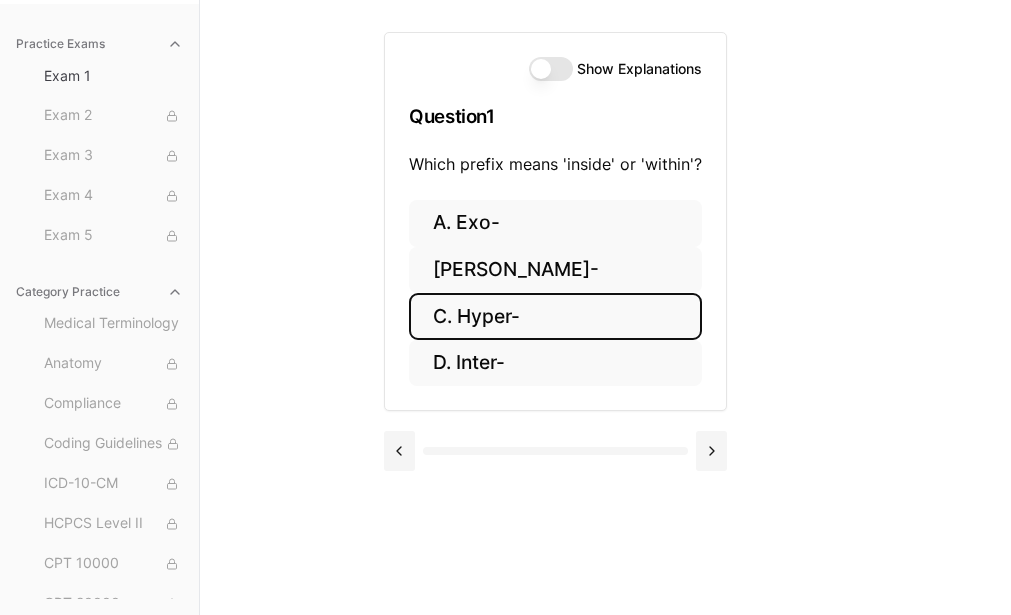 click on "C. Hyper-" at bounding box center (555, 316) 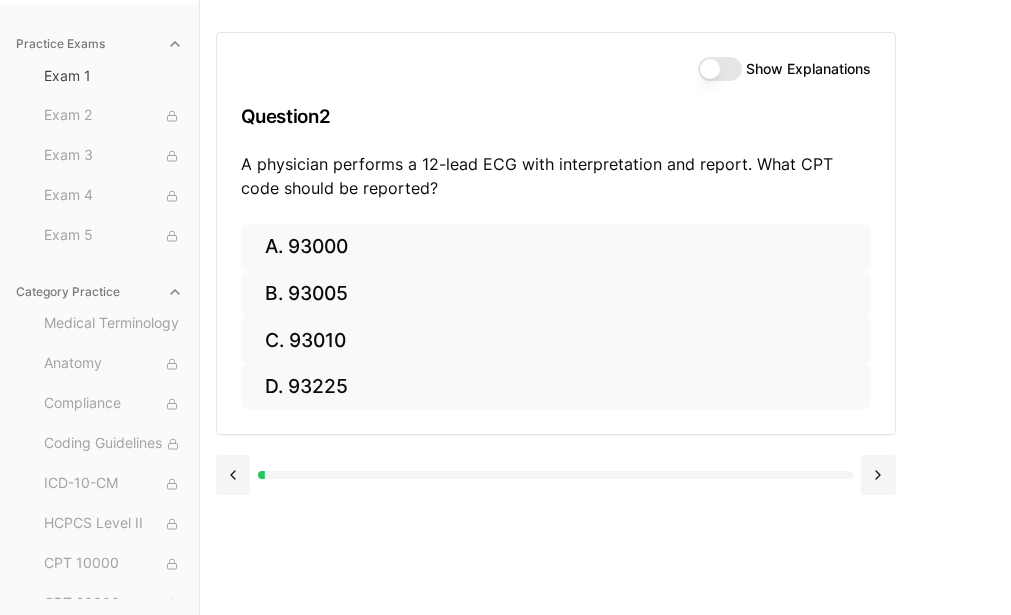 click on "Show Explanations" at bounding box center (720, 69) 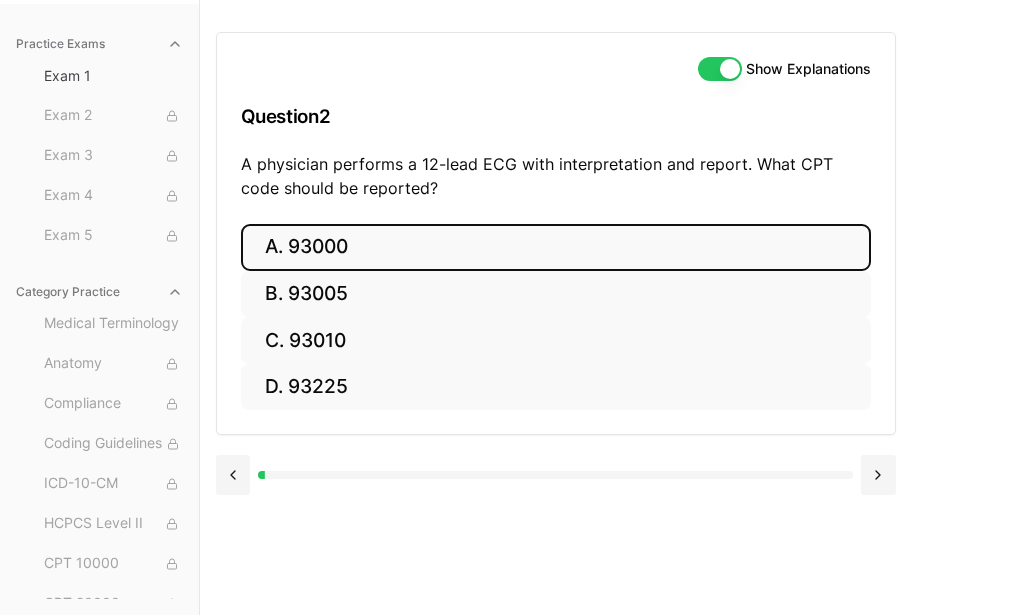 click on "A. 93000" at bounding box center (556, 247) 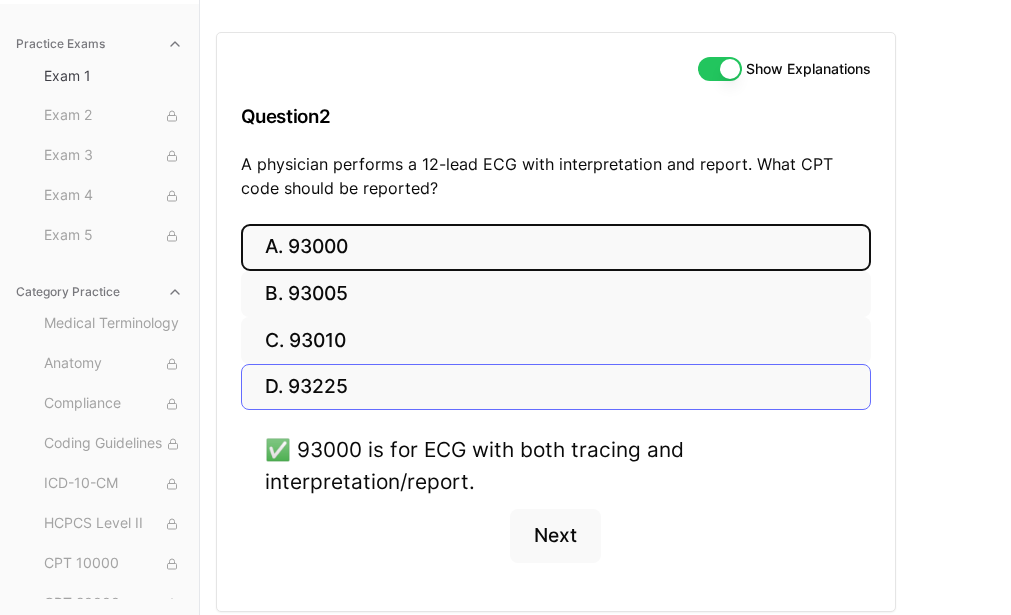 scroll, scrollTop: 257, scrollLeft: 0, axis: vertical 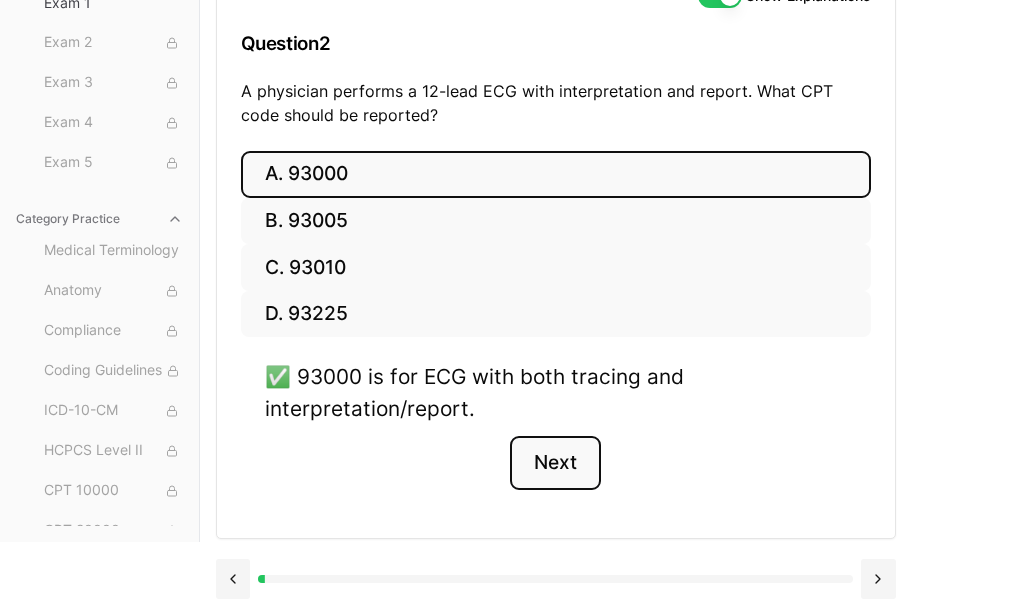 click on "Next" at bounding box center (555, 463) 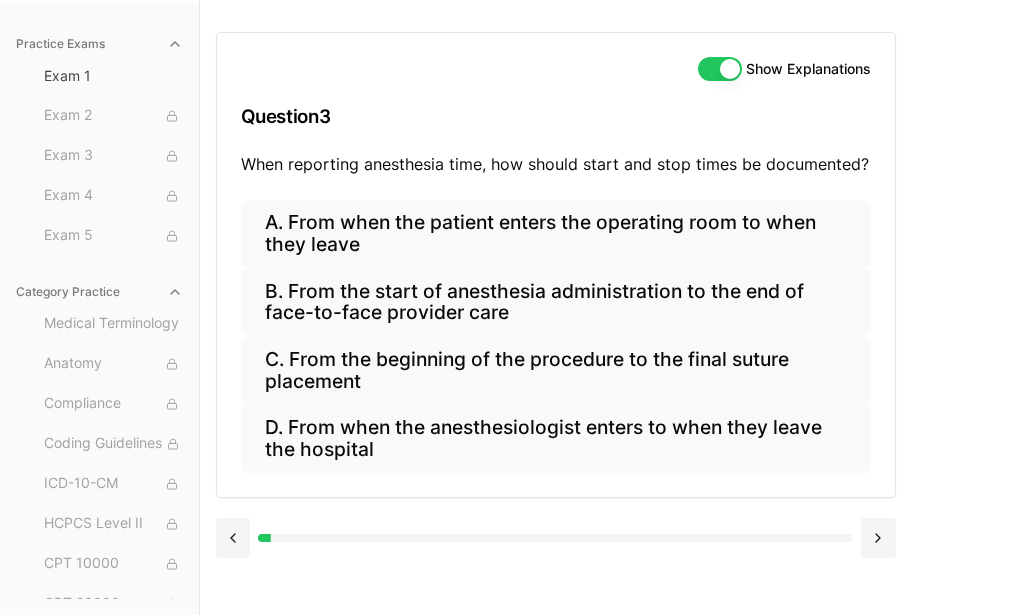 scroll, scrollTop: 184, scrollLeft: 0, axis: vertical 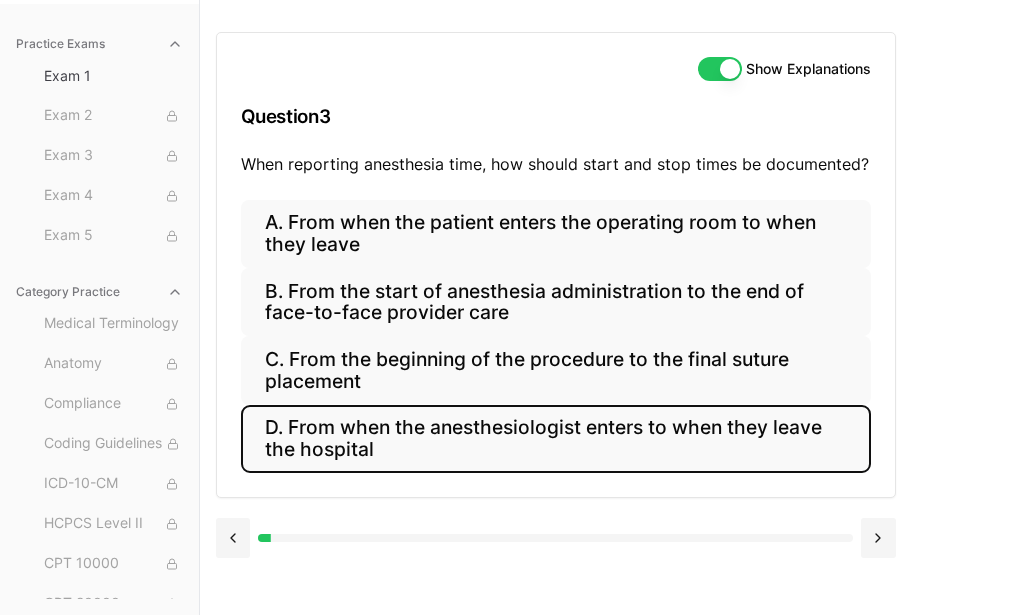 click on "D. From when the anesthesiologist enters to when they leave the hospital" at bounding box center [556, 439] 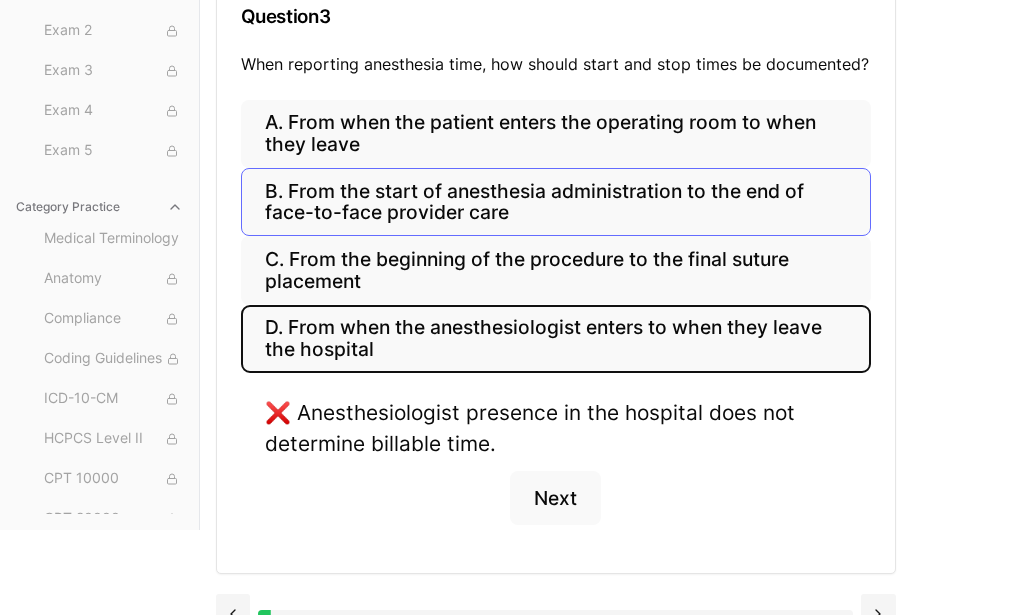 scroll, scrollTop: 319, scrollLeft: 0, axis: vertical 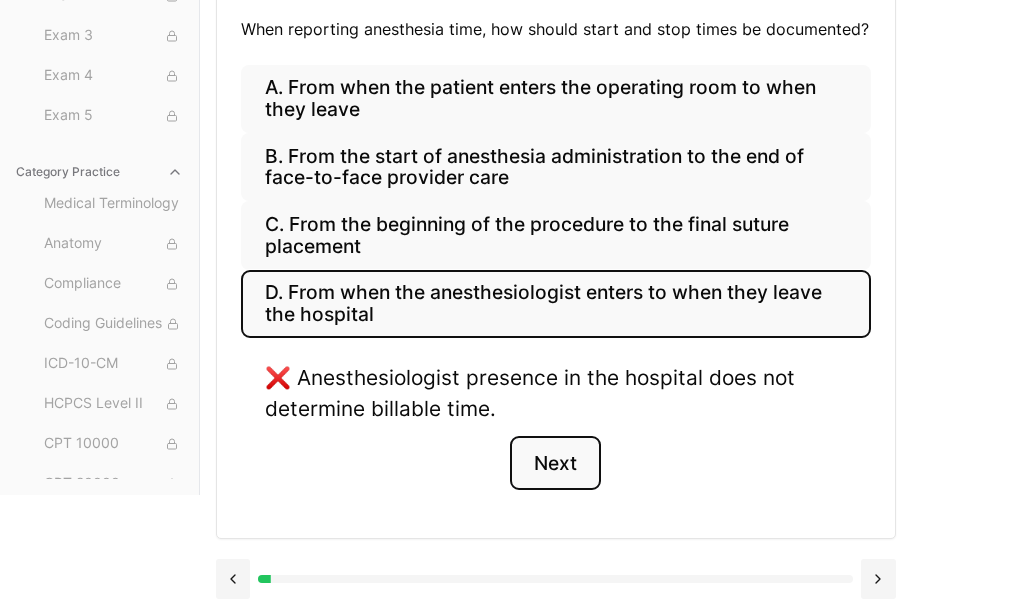 click on "Next" at bounding box center [555, 463] 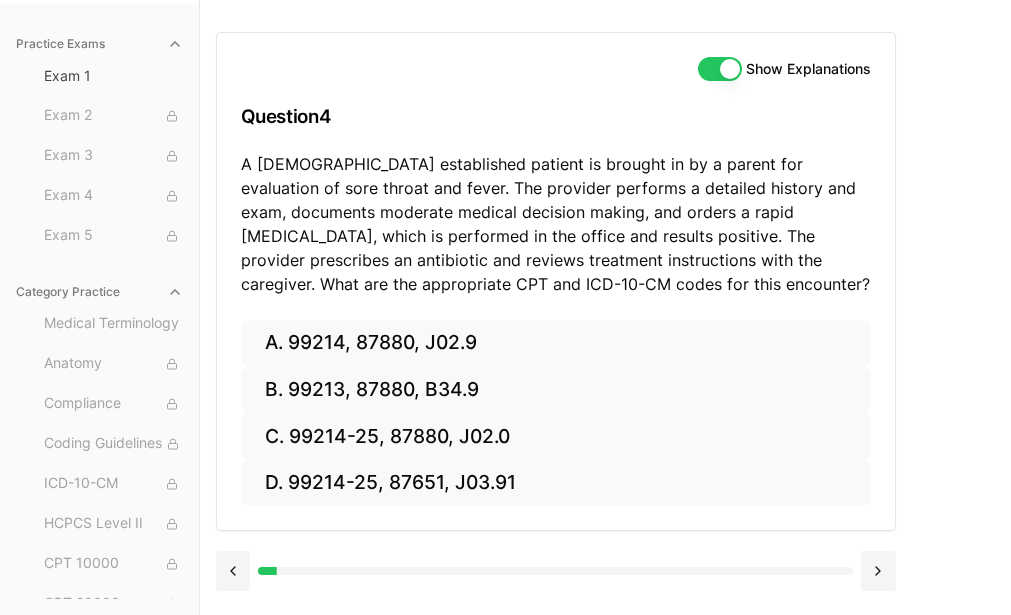 scroll, scrollTop: 184, scrollLeft: 0, axis: vertical 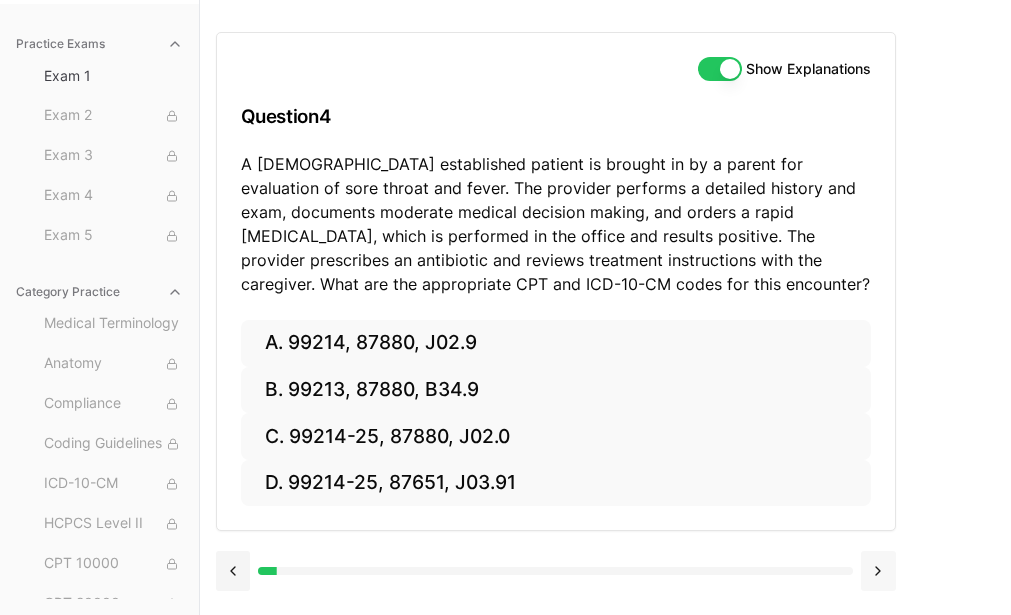 click at bounding box center [878, 571] 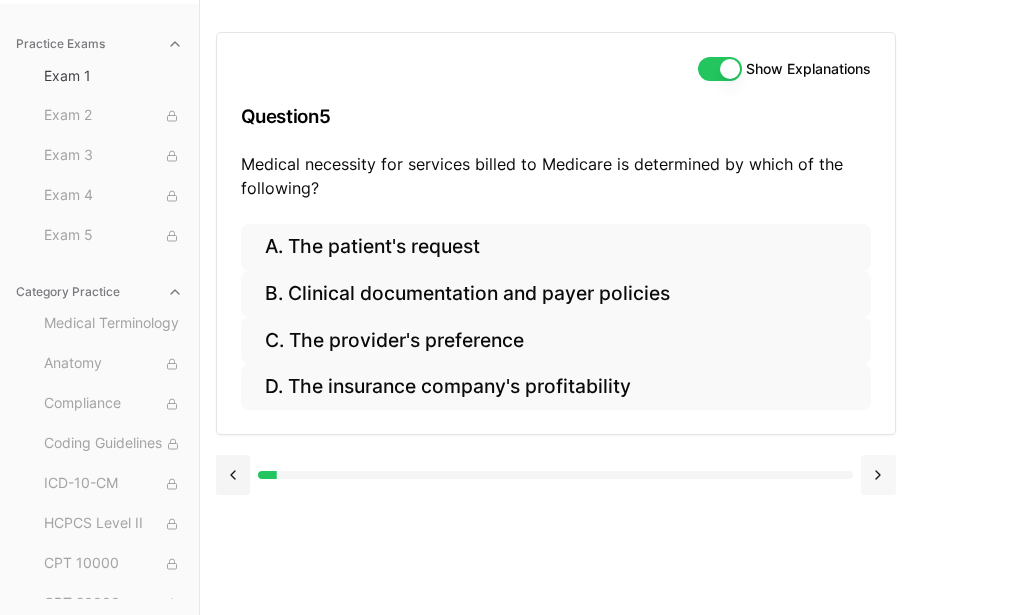click at bounding box center (878, 475) 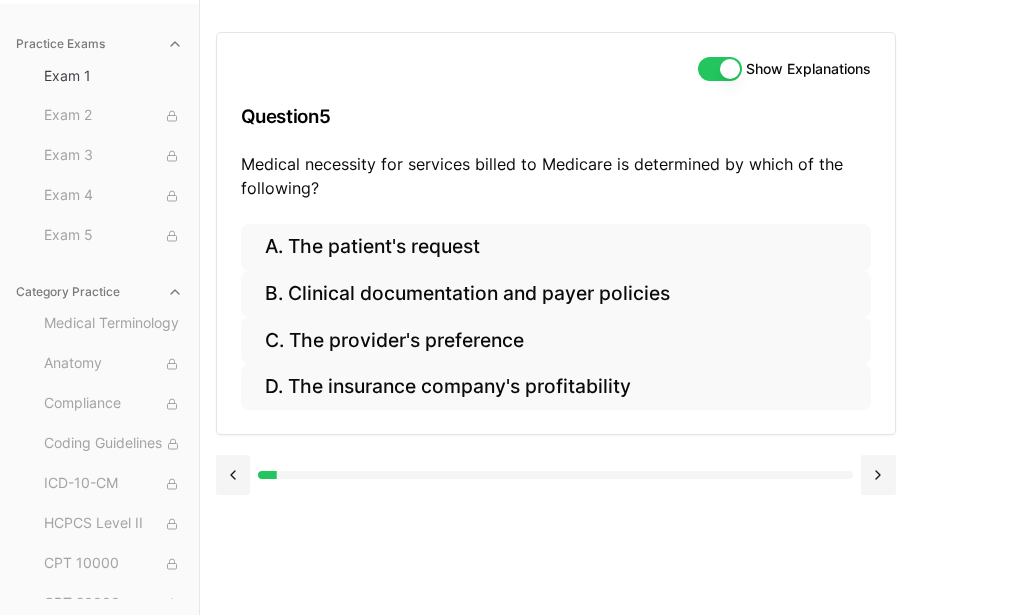 click at bounding box center (878, 475) 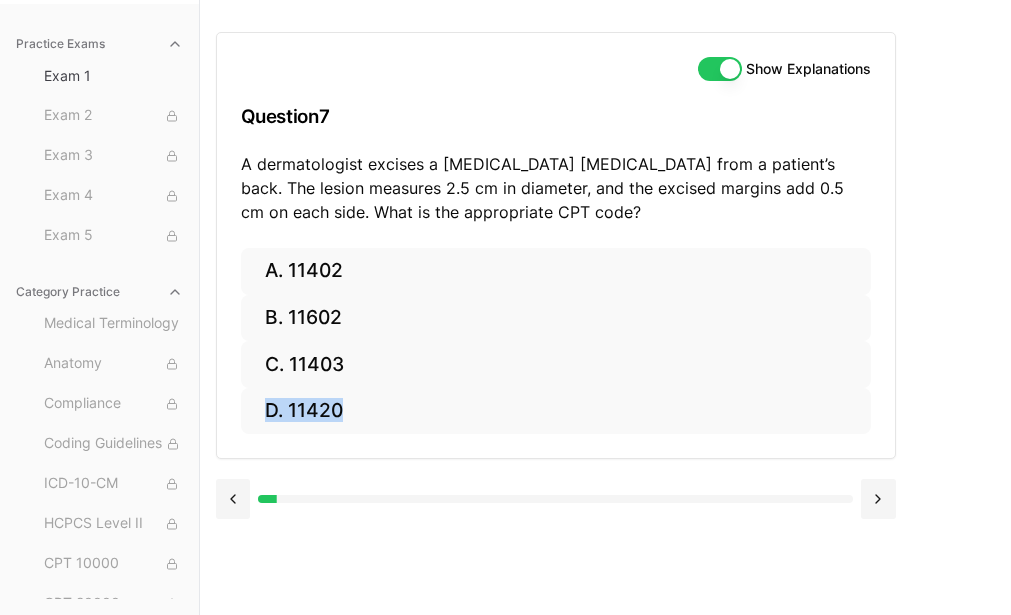 click at bounding box center (556, 497) 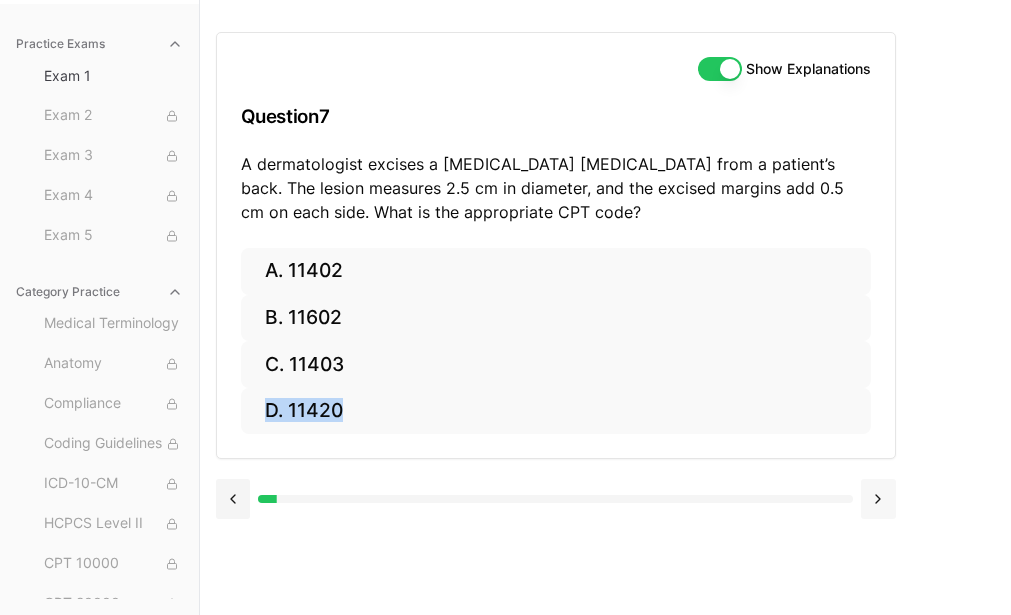 drag, startPoint x: 886, startPoint y: 476, endPoint x: 878, endPoint y: 488, distance: 14.422205 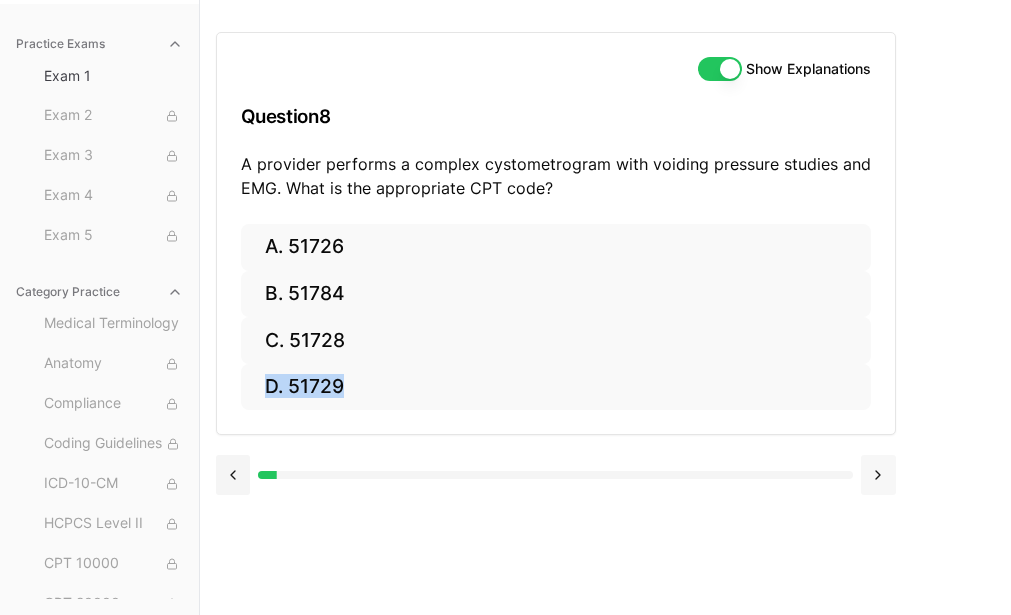 click at bounding box center (878, 475) 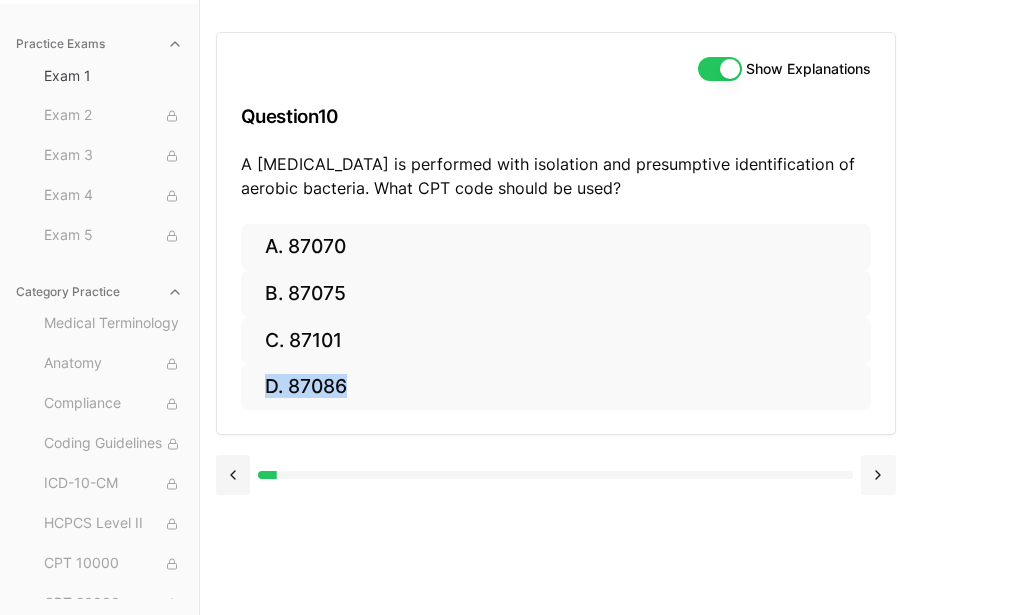 click at bounding box center [878, 475] 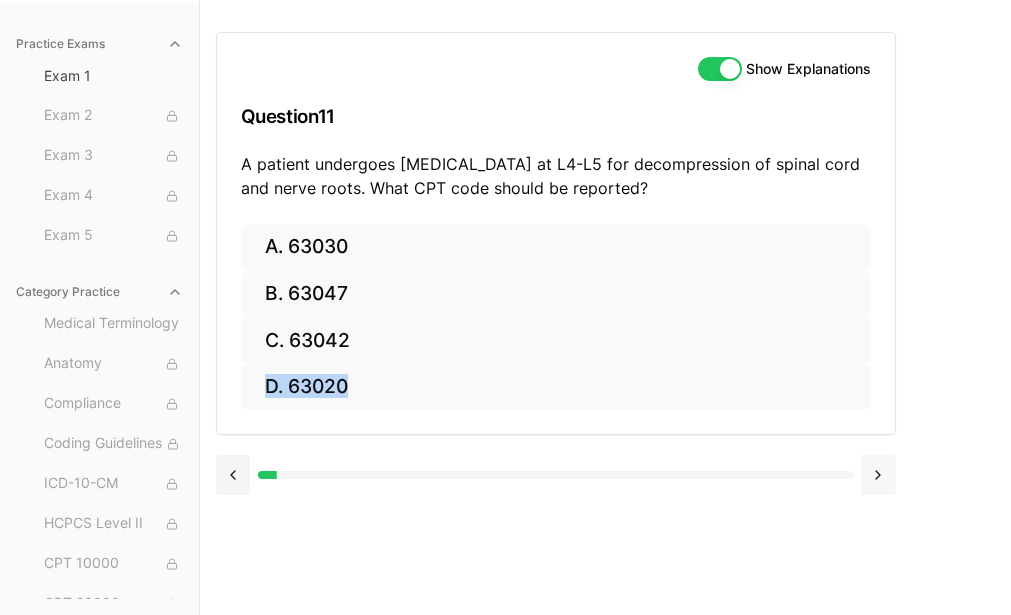 click at bounding box center (878, 475) 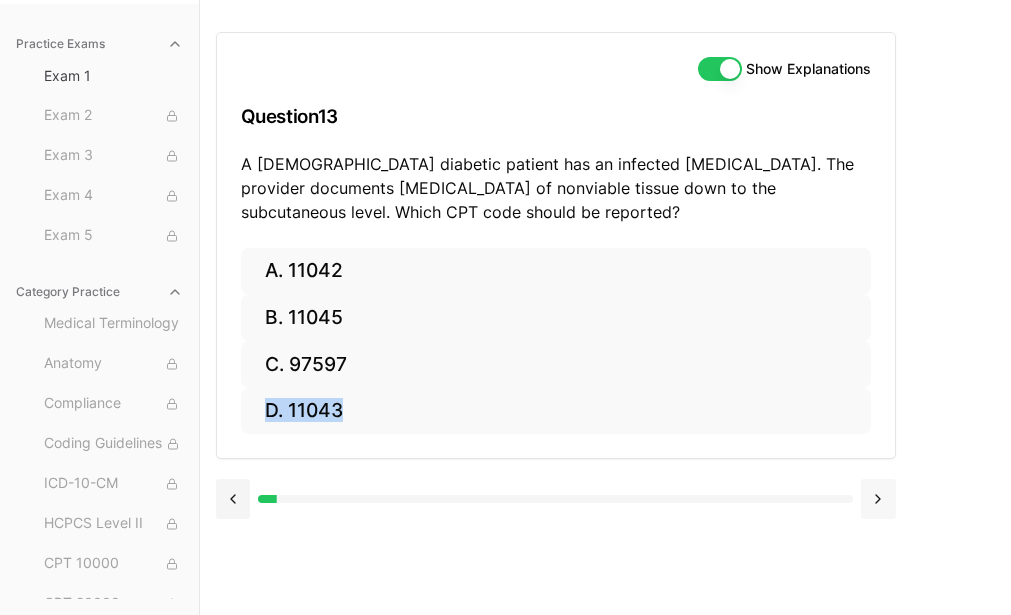 click at bounding box center [878, 499] 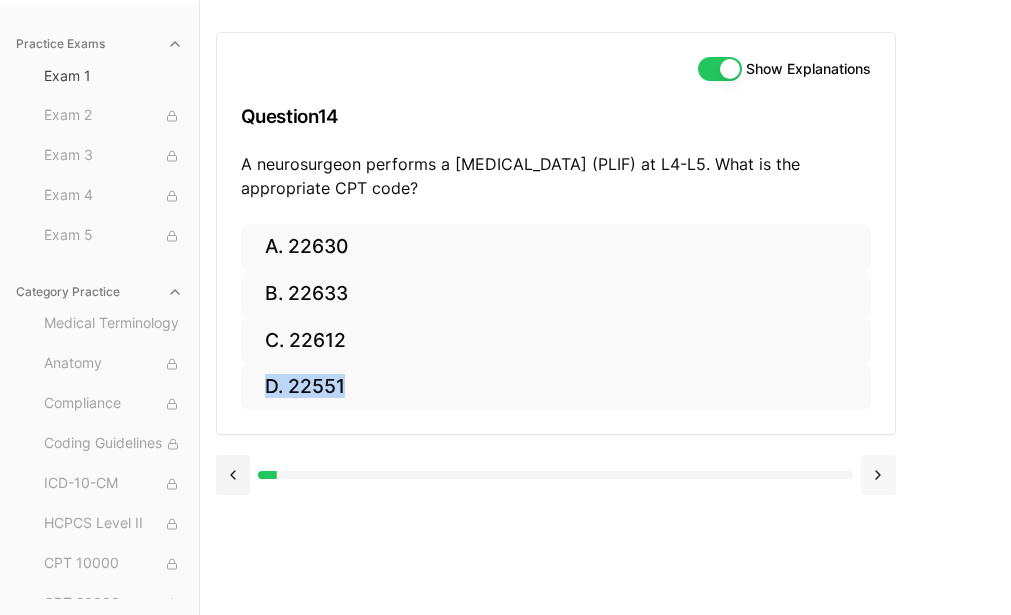 click at bounding box center [878, 475] 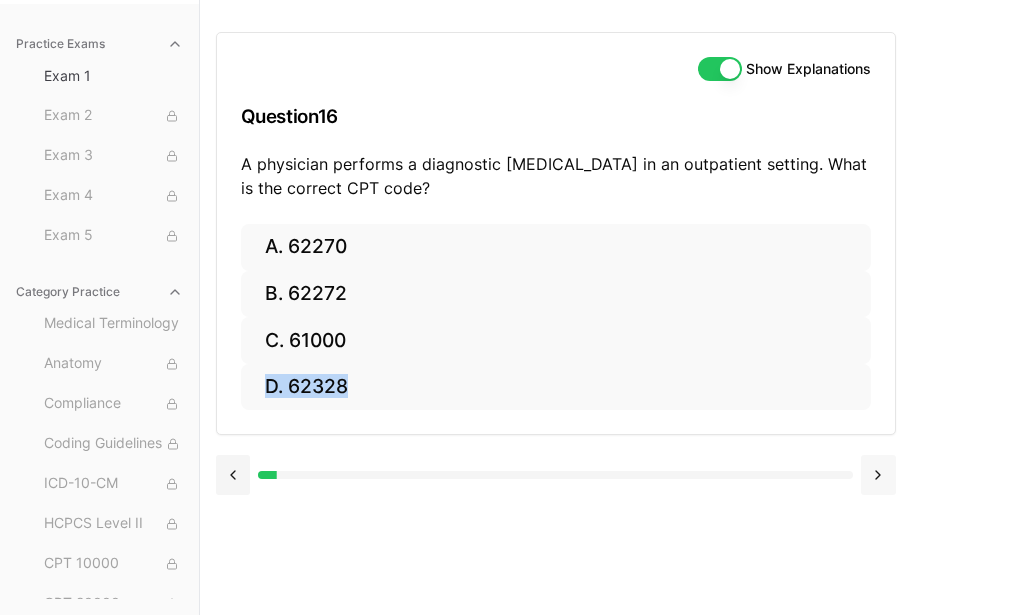 click at bounding box center [878, 475] 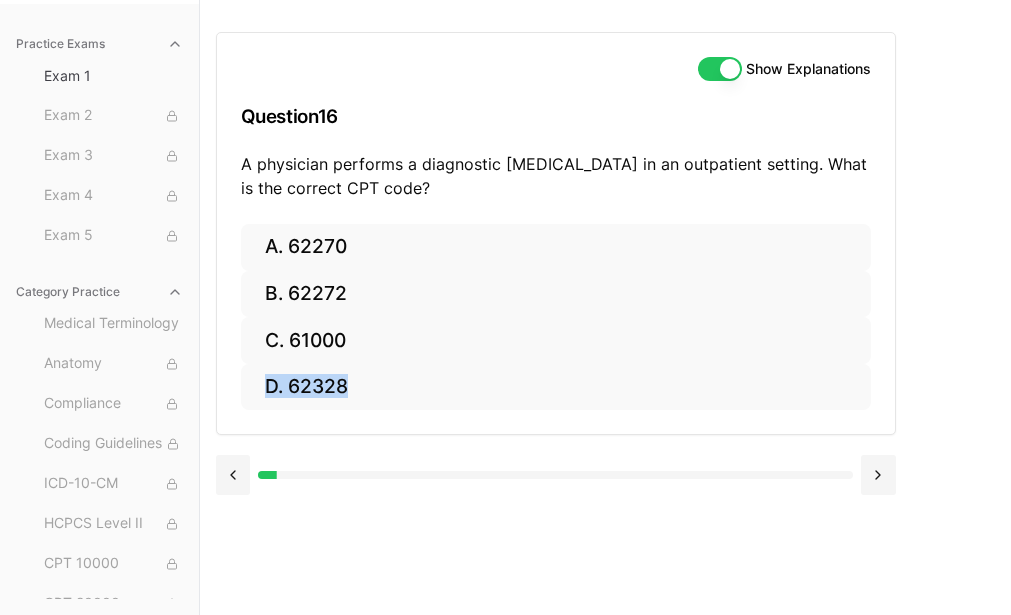 click on "Show Explanations Question  16 A physician performs a diagnostic lumbar puncture in an outpatient setting. What is the correct CPT code? A. 62270 B. 62272 C. 61000 D. 62328" at bounding box center (606, 307) 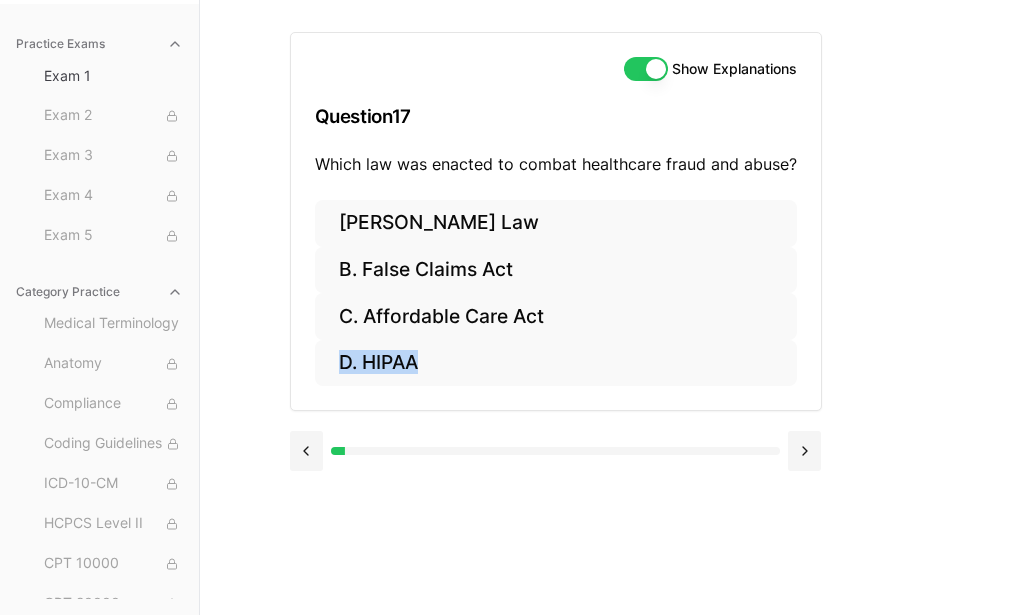click on "Show Explanations Question  17 Which law was enacted to combat healthcare fraud and abuse? A. Stark Law B. False Claims Act C. Affordable Care Act D. HIPAA" at bounding box center [606, 307] 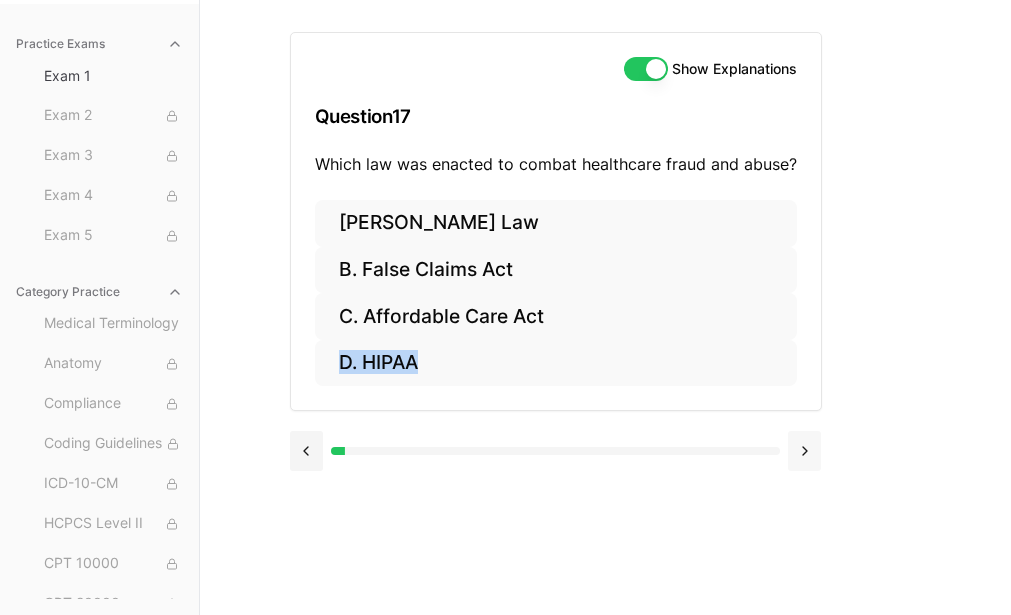 click at bounding box center [805, 451] 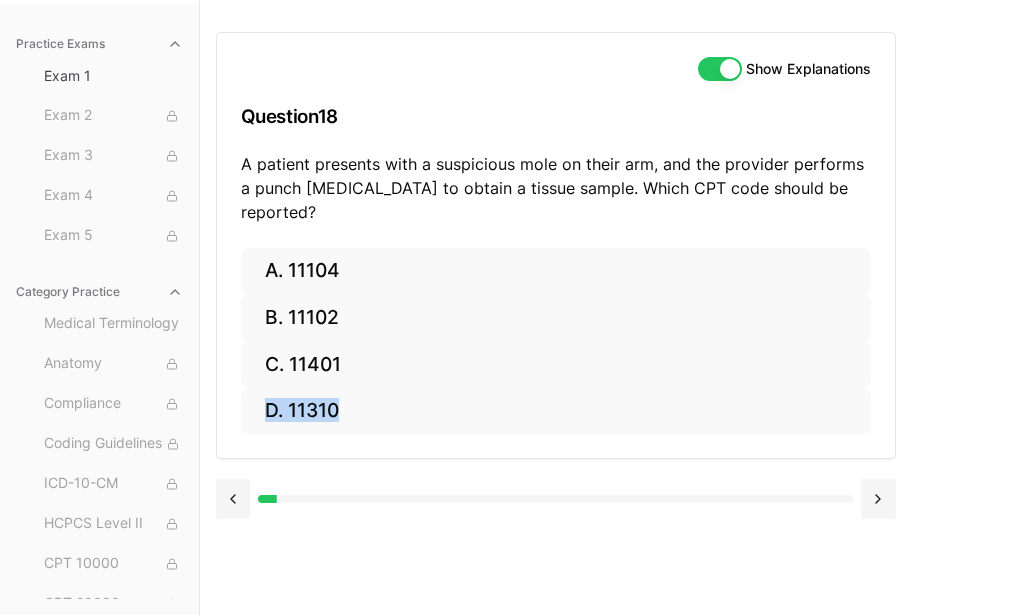 click at bounding box center (556, 497) 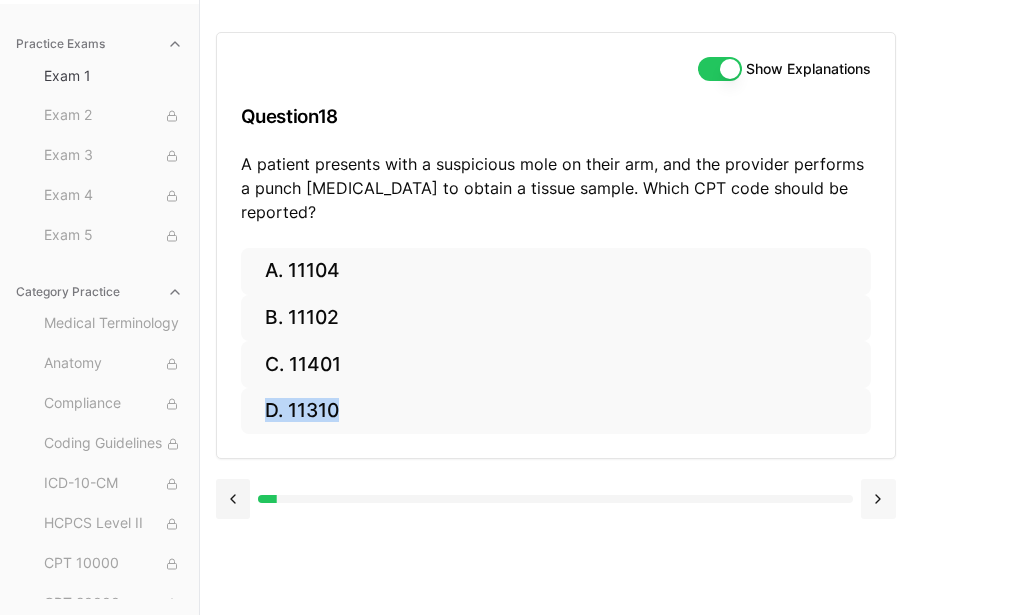 click at bounding box center [878, 499] 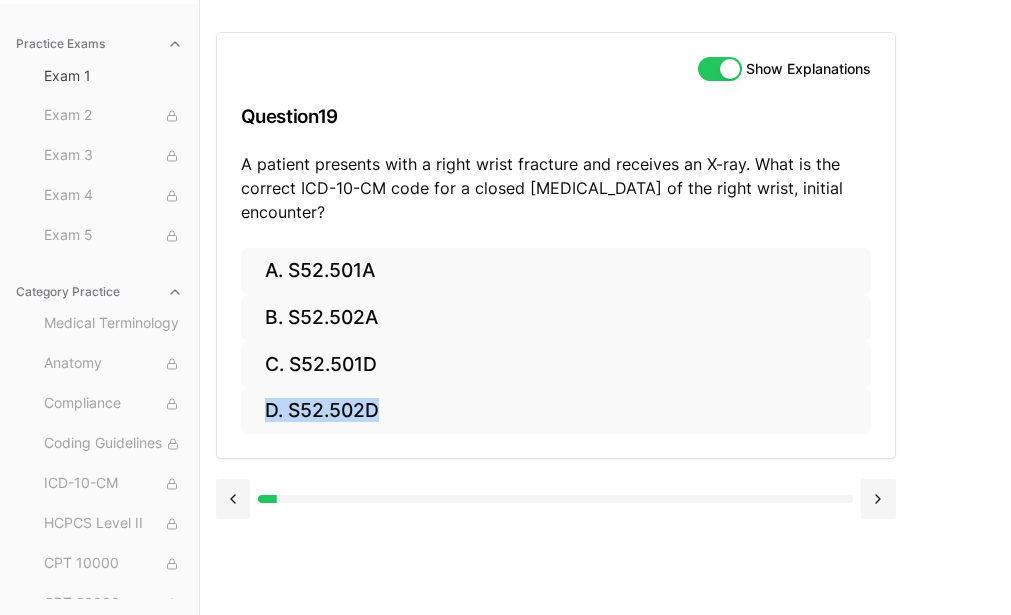 click at bounding box center (556, 497) 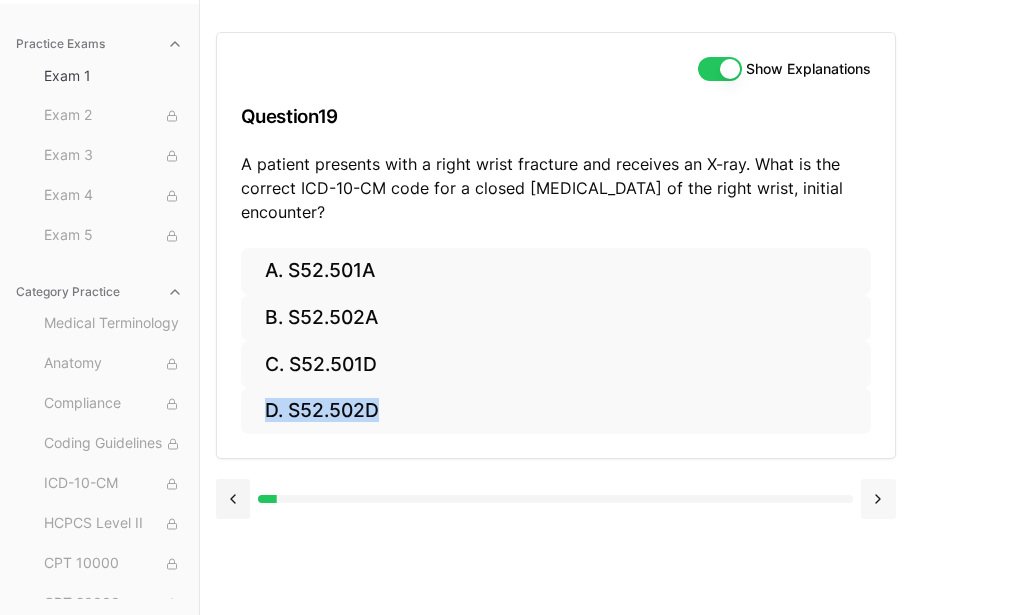 drag, startPoint x: 876, startPoint y: 478, endPoint x: 875, endPoint y: 505, distance: 27.018513 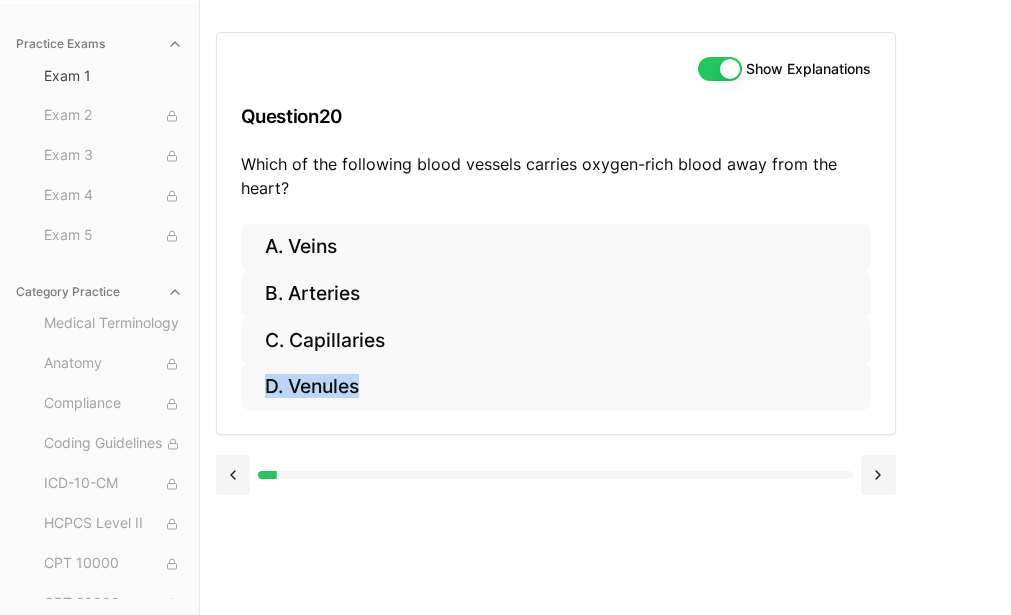 click at bounding box center (556, 473) 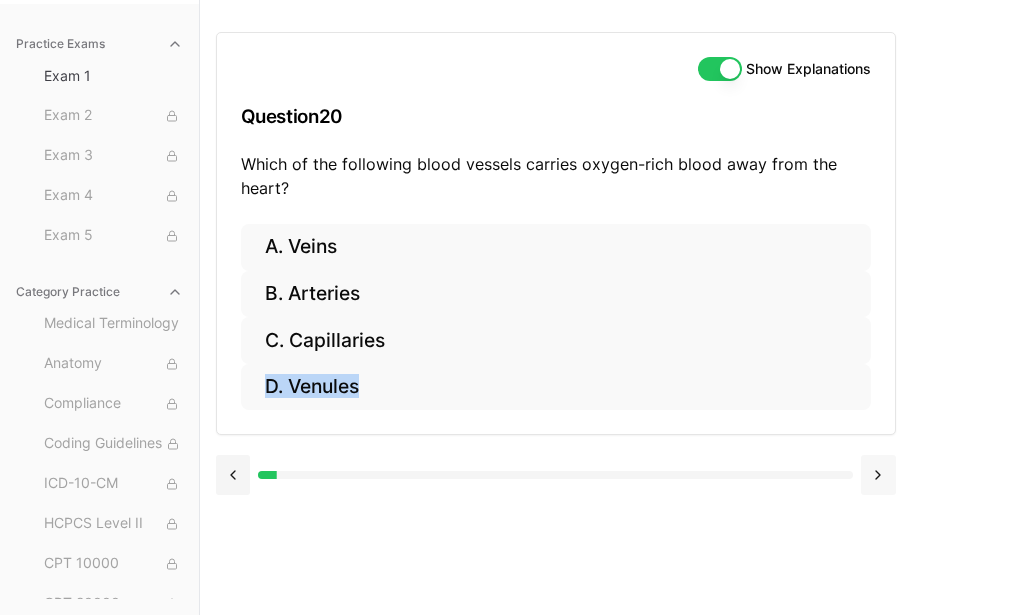 drag, startPoint x: 875, startPoint y: 505, endPoint x: 885, endPoint y: 484, distance: 23.259407 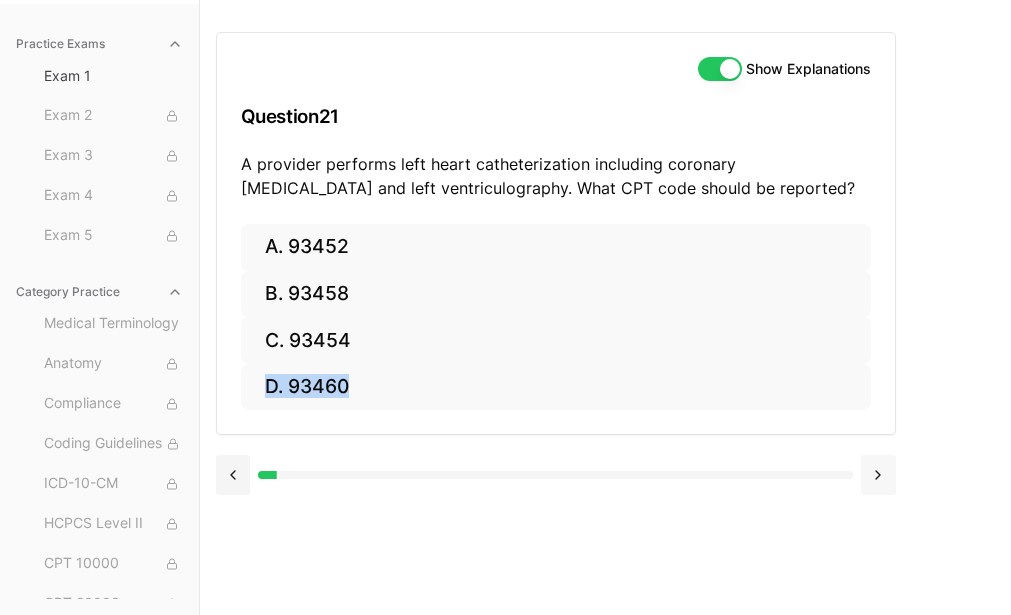 click at bounding box center (878, 475) 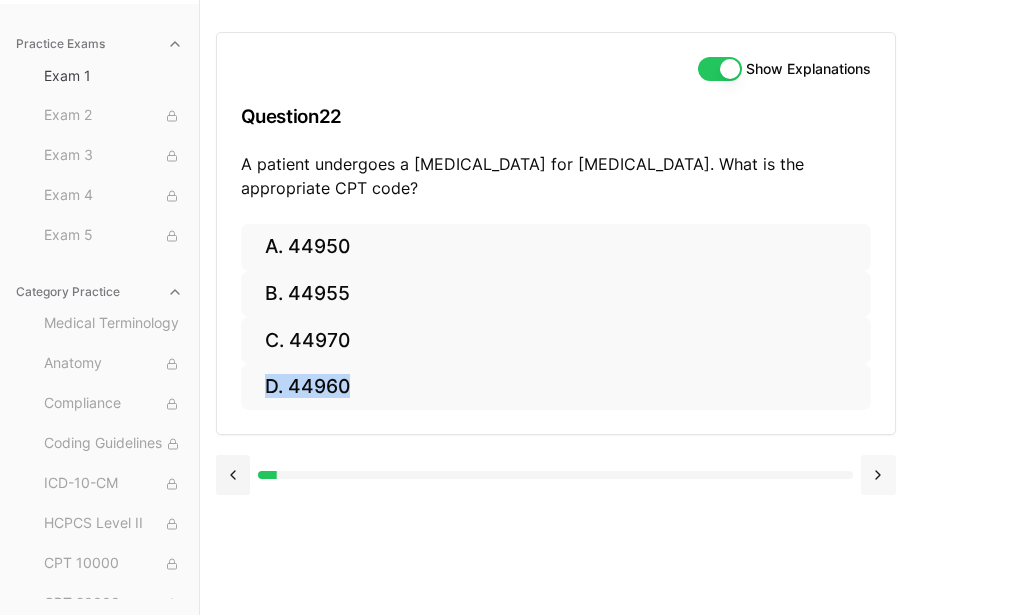 click at bounding box center [878, 475] 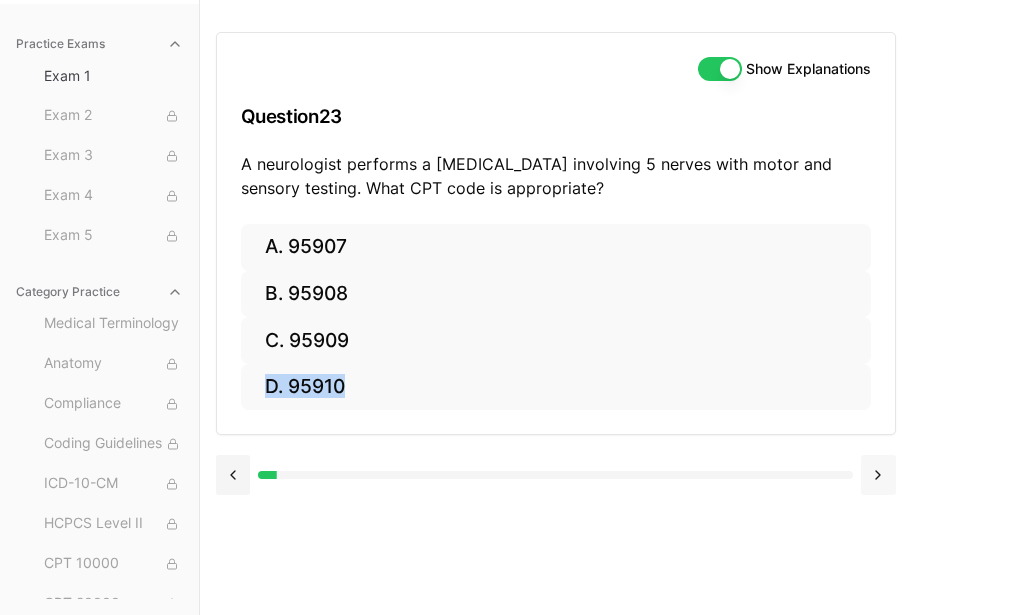 click at bounding box center [878, 475] 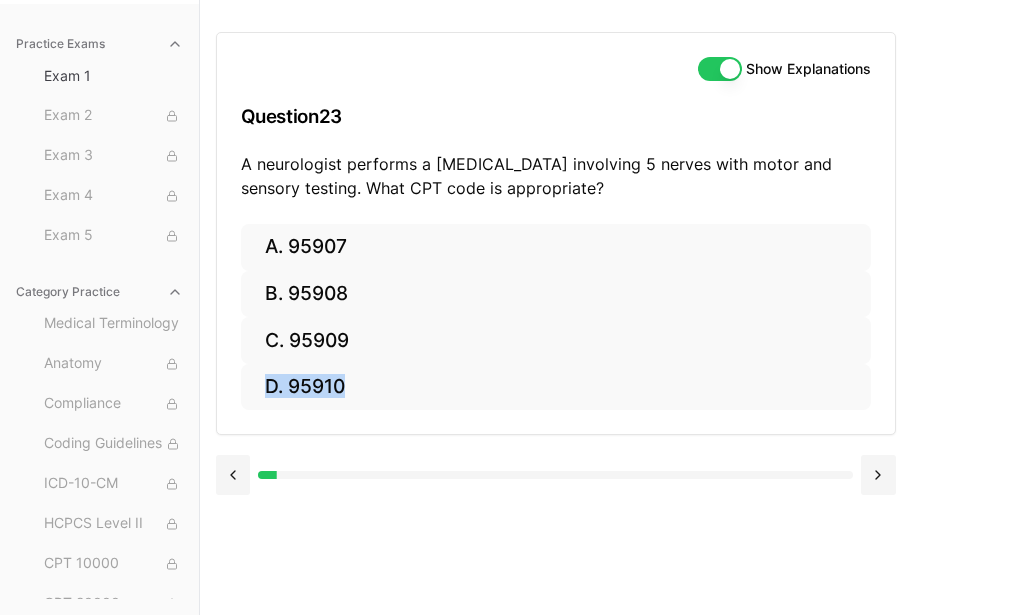 click on "A. 95907 B. 95908 C. 95909 D. 95910" at bounding box center (556, 329) 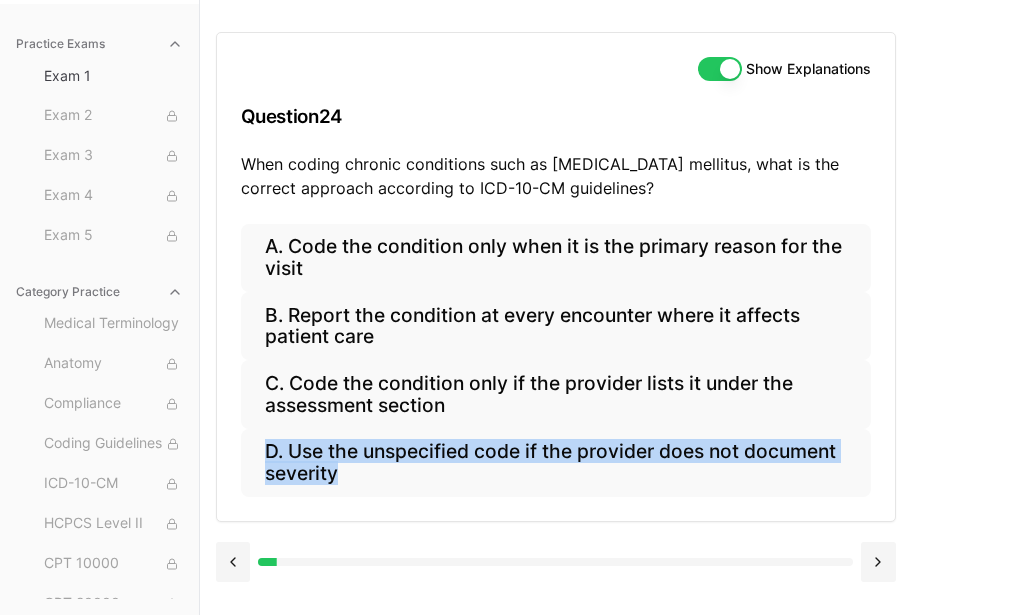 click on "A. Code the condition only when it is the primary reason for the visit B. Report the condition at every encounter where it affects patient care C. Code the condition only if the provider lists it under the assessment section D. Use the unspecified code if the provider does not document severity" at bounding box center [556, 372] 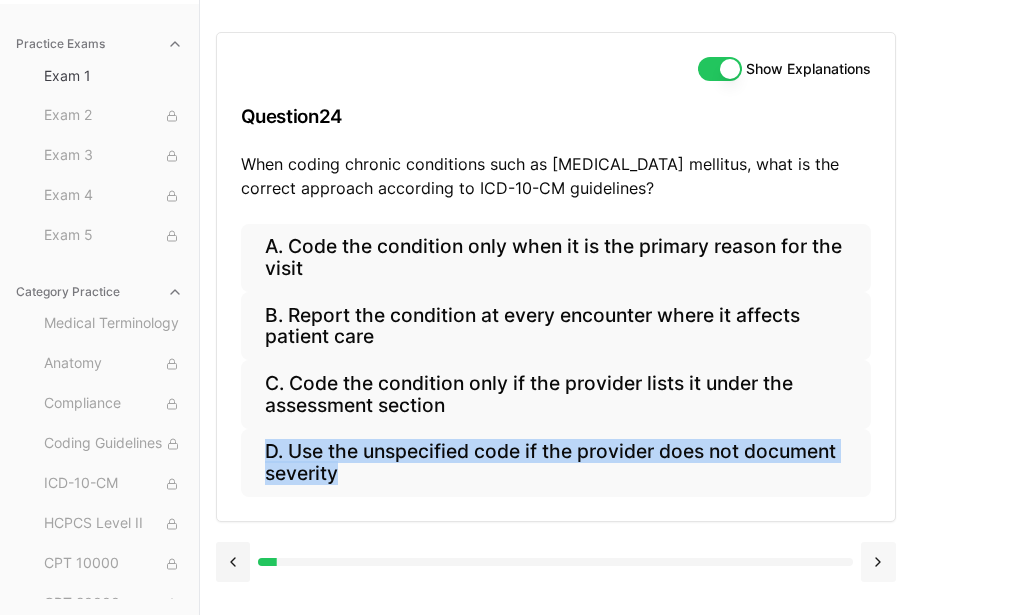 click at bounding box center [878, 562] 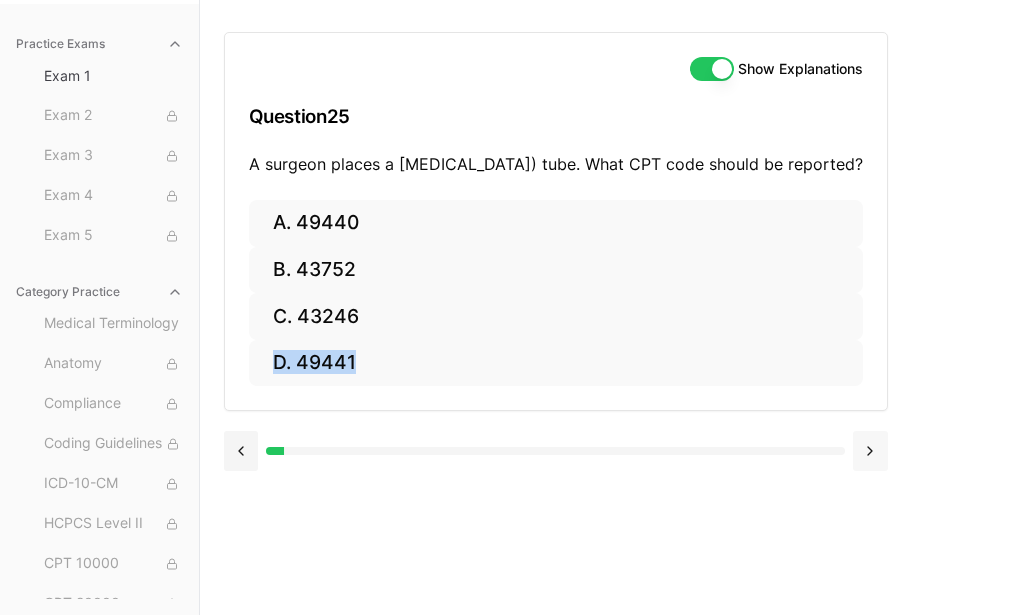 click on "Show Explanations Question  25 A surgeon places a percutaneous endoscopic gastrostomy (PEG) tube. What CPT code should be reported? A. 49440 B. 43752 C. 43246 D. 49441" at bounding box center (606, 307) 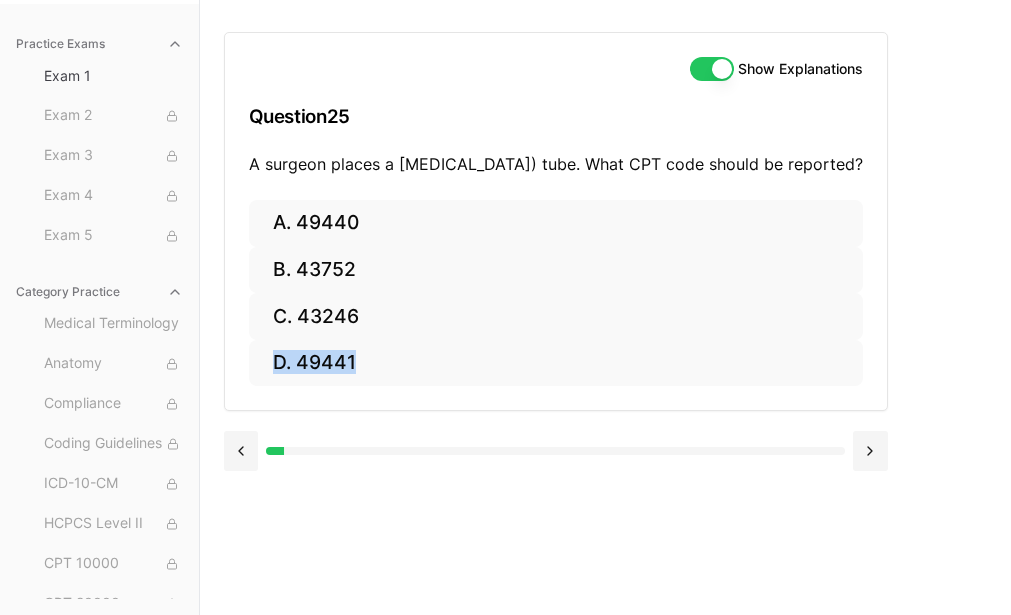 click on "Show Explanations Question  25 A surgeon places a percutaneous endoscopic gastrostomy (PEG) tube. What CPT code should be reported? A. 49440 B. 43752 C. 43246 D. 49441" at bounding box center [606, 307] 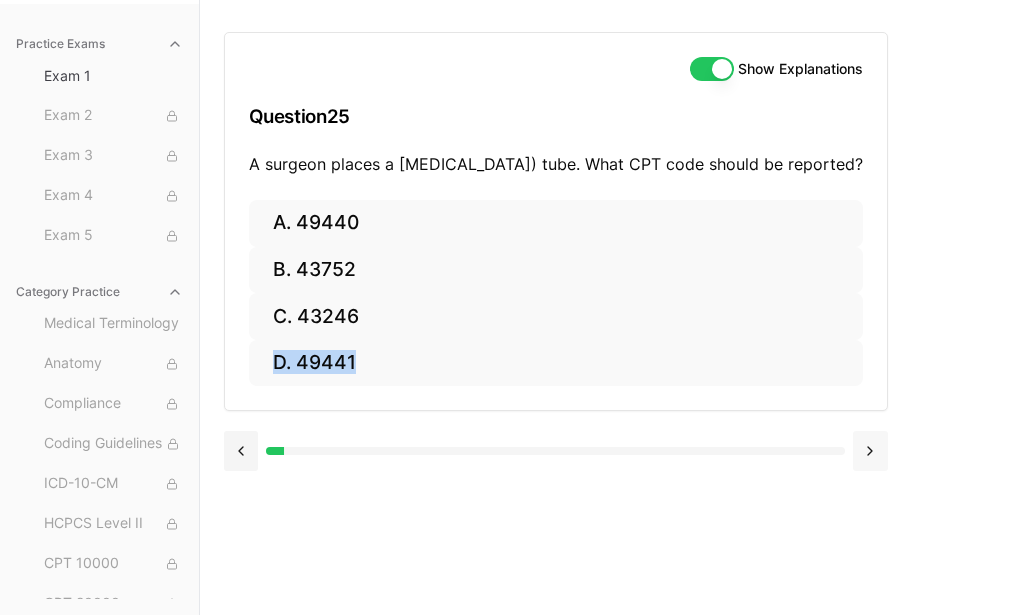 click at bounding box center [870, 451] 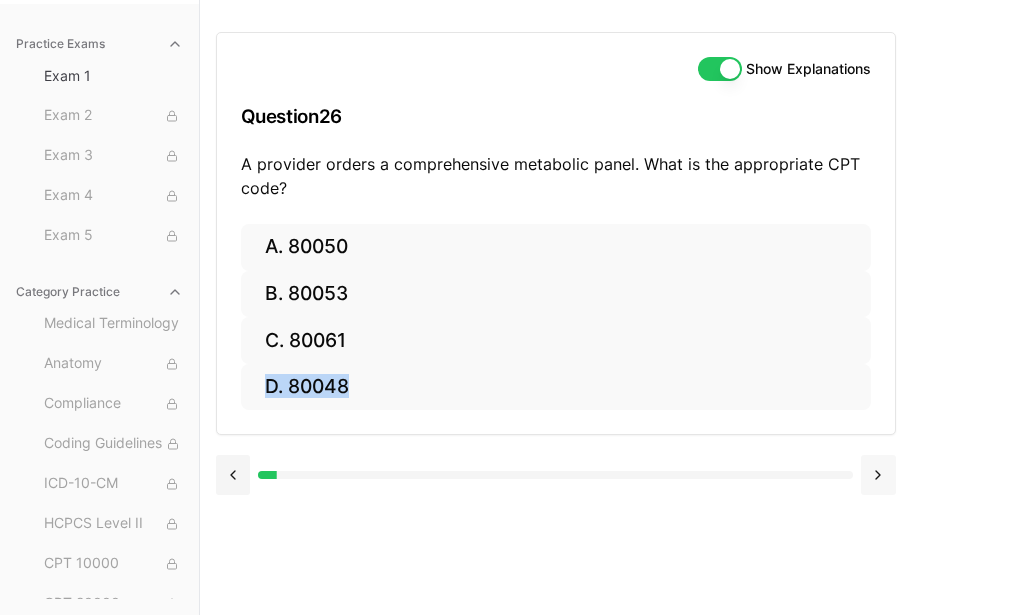 click at bounding box center (878, 475) 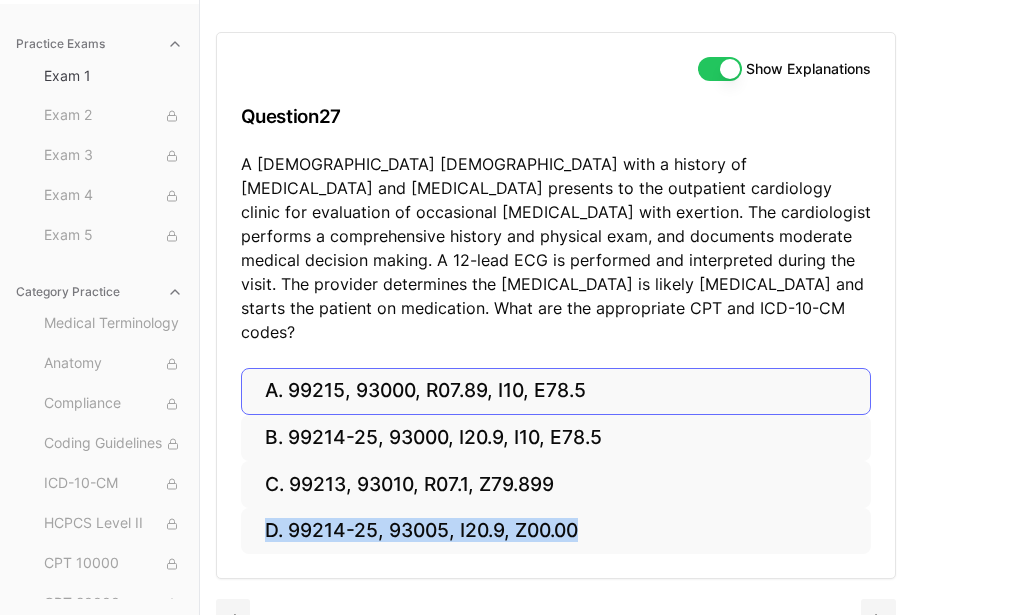 scroll, scrollTop: 200, scrollLeft: 0, axis: vertical 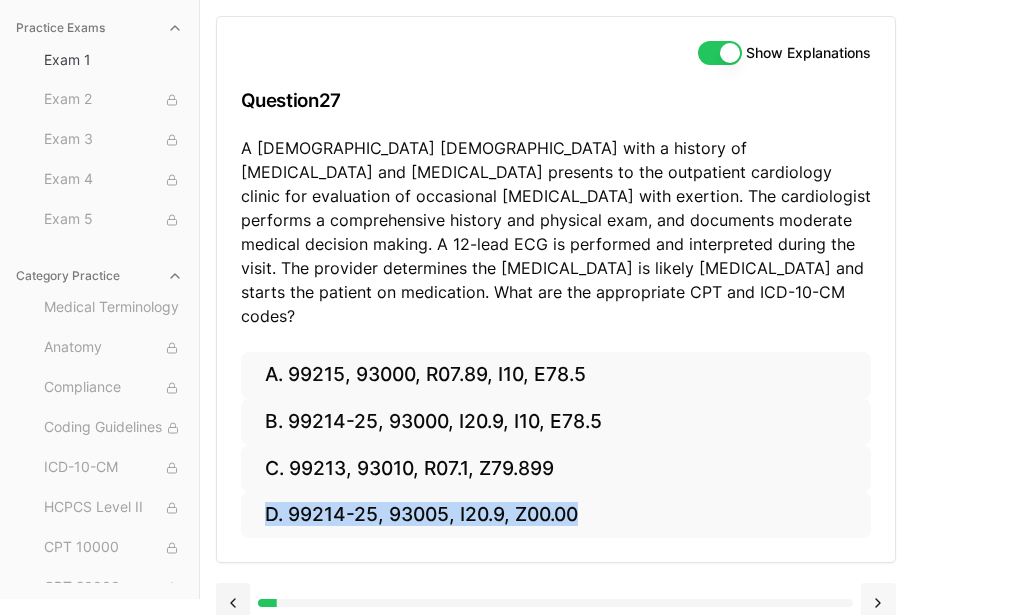 click at bounding box center (878, 603) 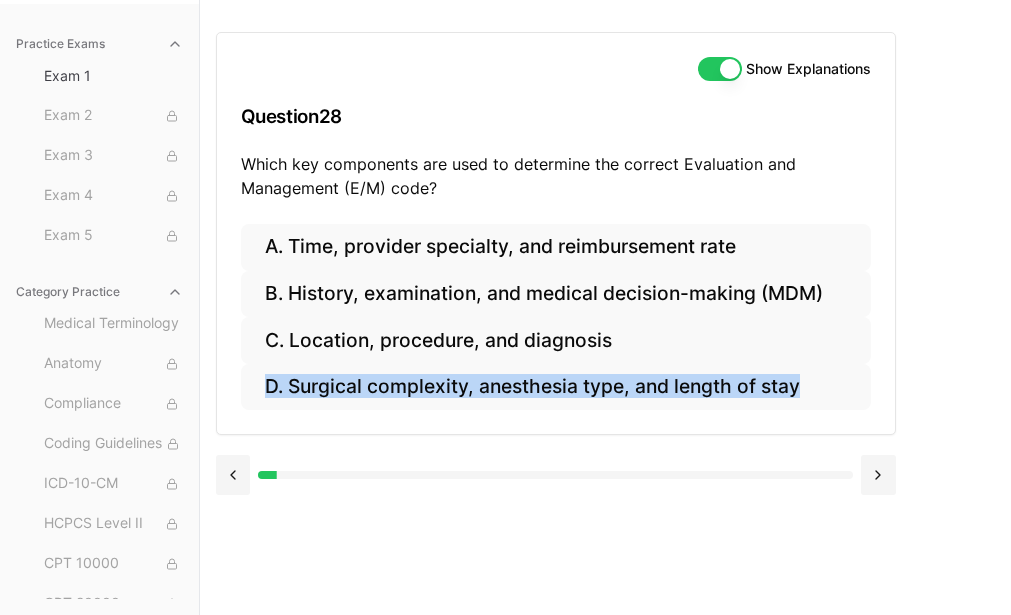 scroll, scrollTop: 184, scrollLeft: 0, axis: vertical 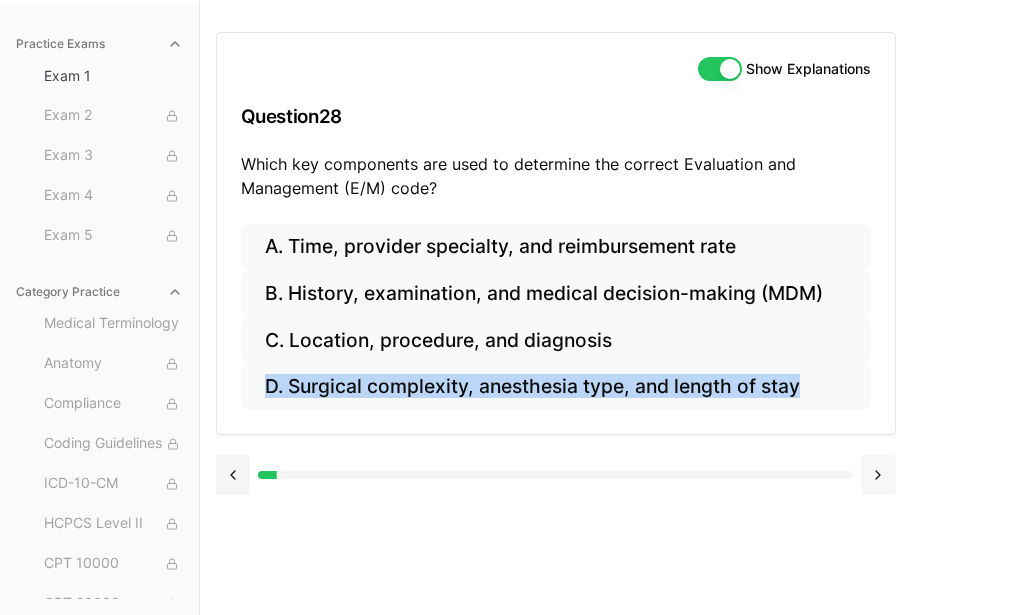 click at bounding box center [878, 475] 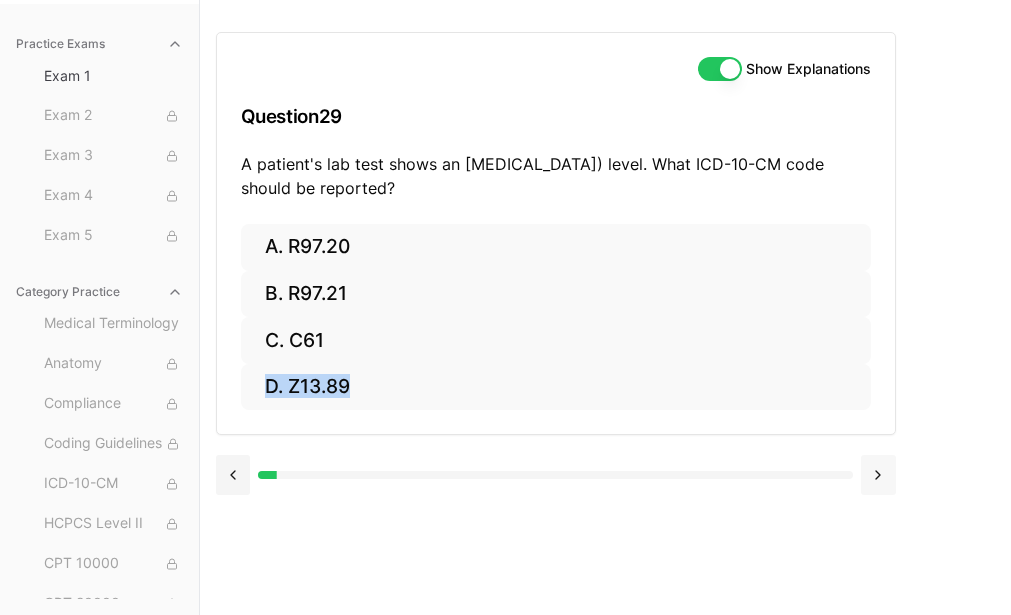 click at bounding box center [878, 475] 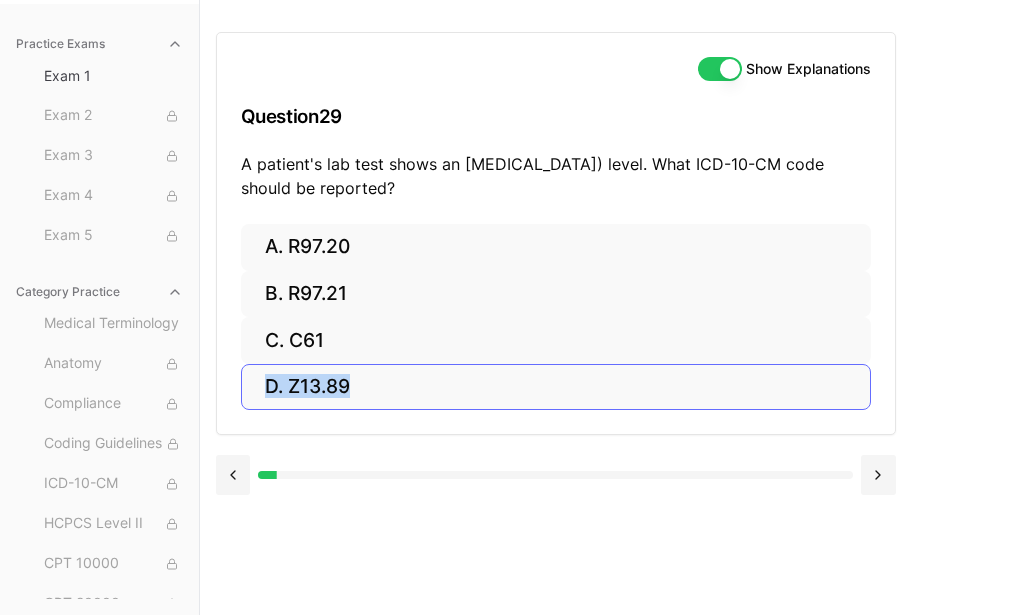 click at bounding box center [878, 475] 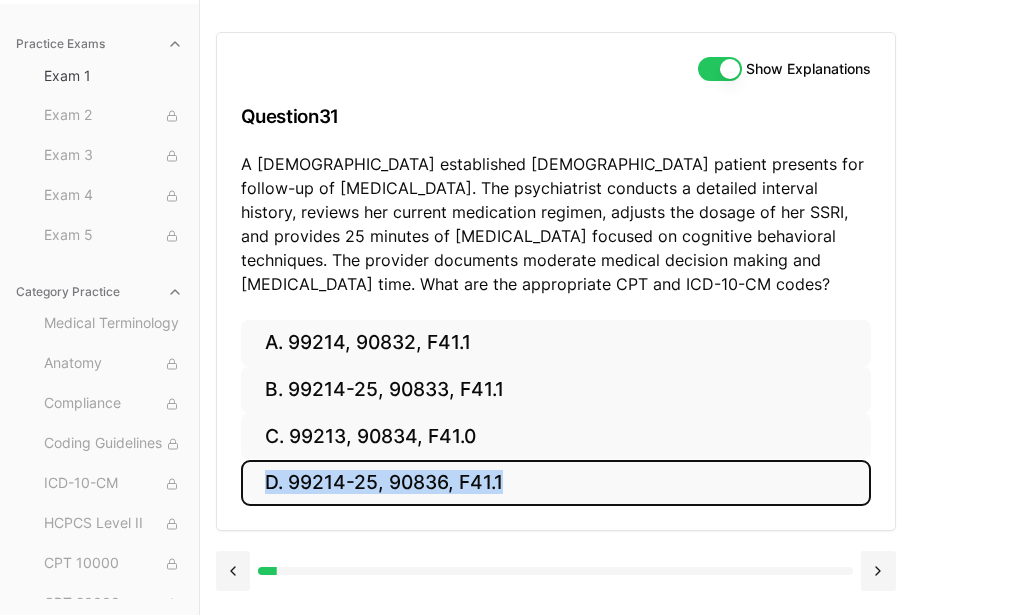 click on "D. 99214-25, 90836, F41.1" at bounding box center (556, 483) 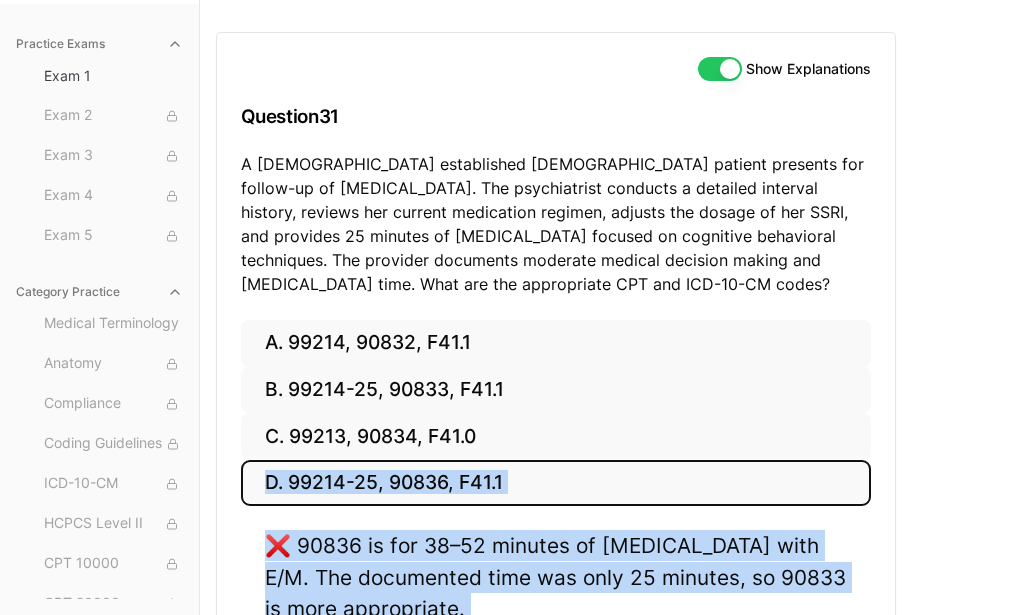 scroll, scrollTop: 384, scrollLeft: 0, axis: vertical 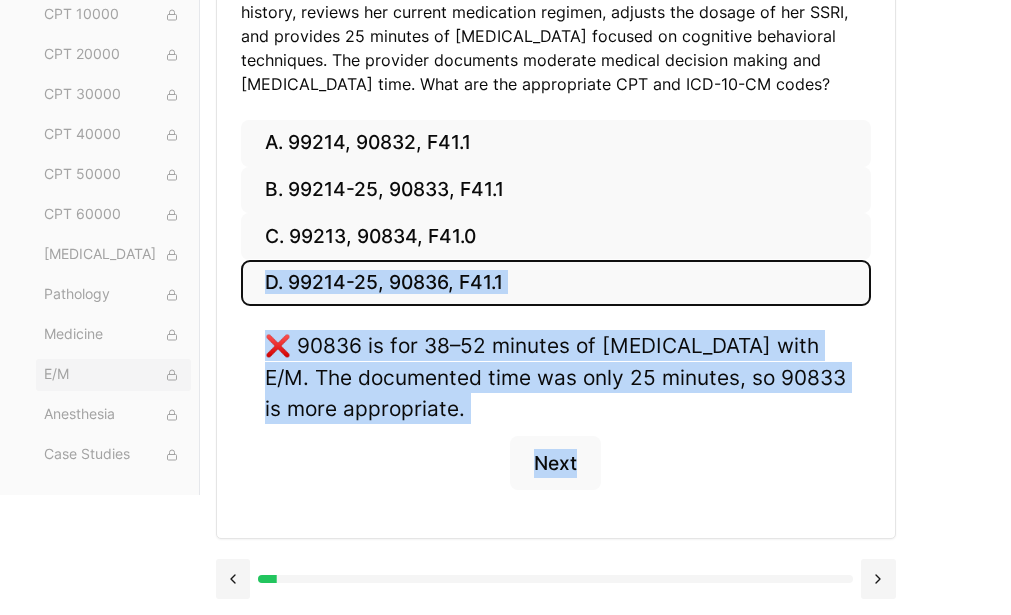 click 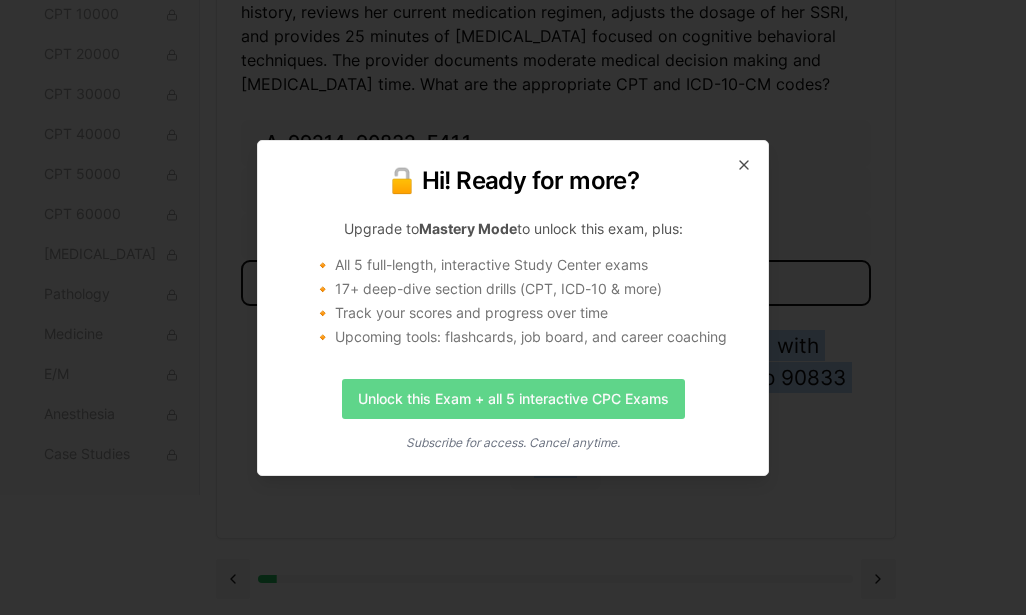 click on "Unlock this Exam + all 5 interactive CPC Exams" at bounding box center (513, 399) 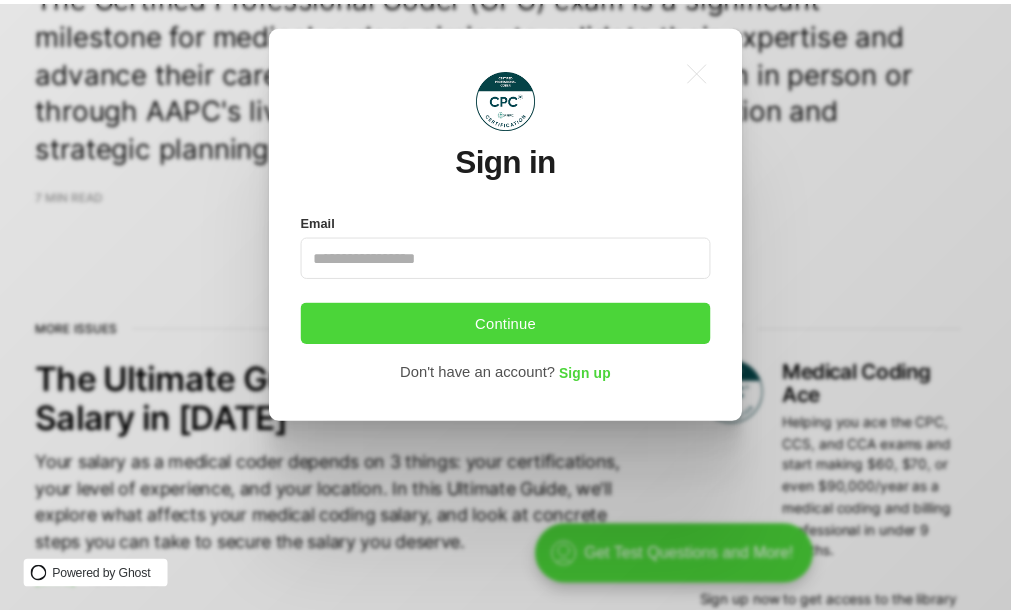 scroll, scrollTop: 0, scrollLeft: 0, axis: both 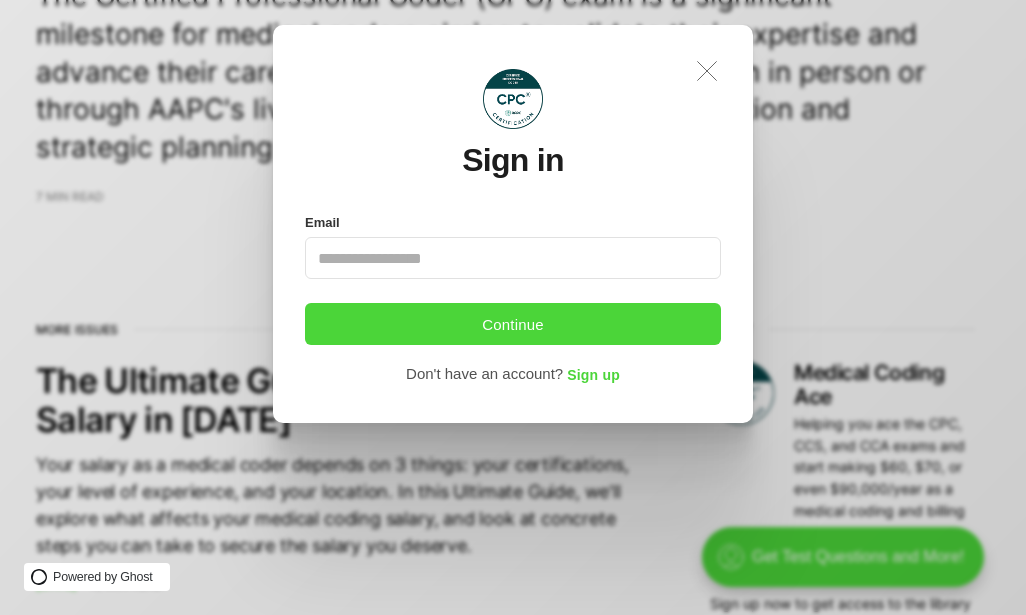 click on ".a{fill:none;stroke:currentColor;stroke-linecap:round;stroke-linejoin:round;stroke-width:1.2px !important;}" 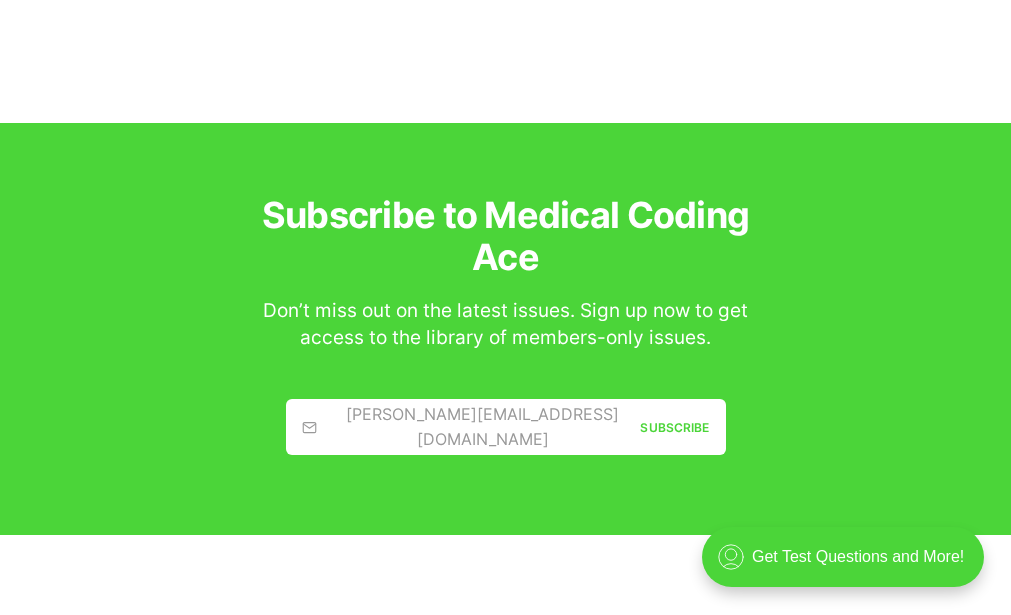 scroll, scrollTop: 3918, scrollLeft: 0, axis: vertical 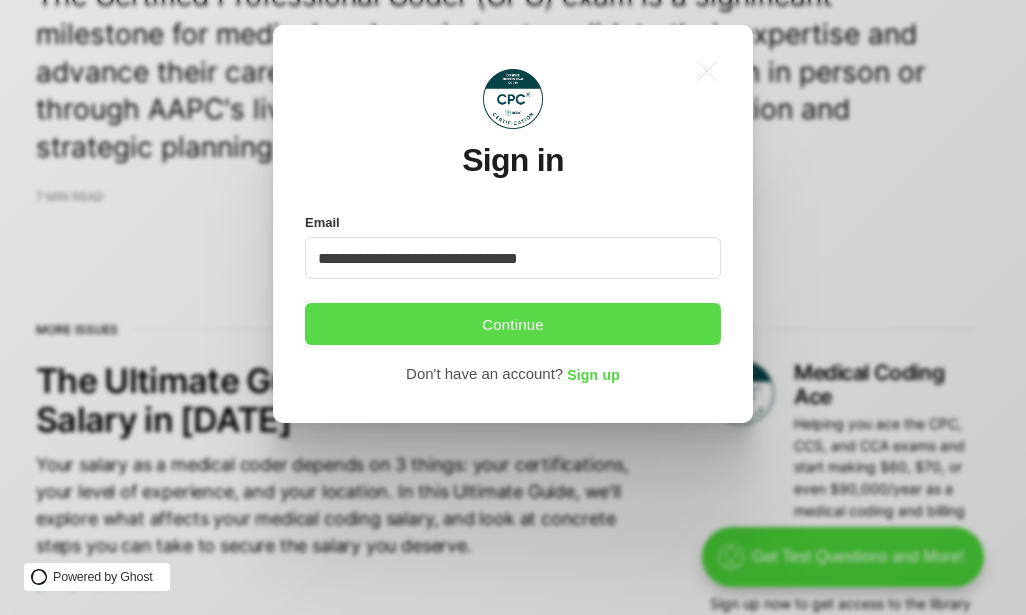 type on "**********" 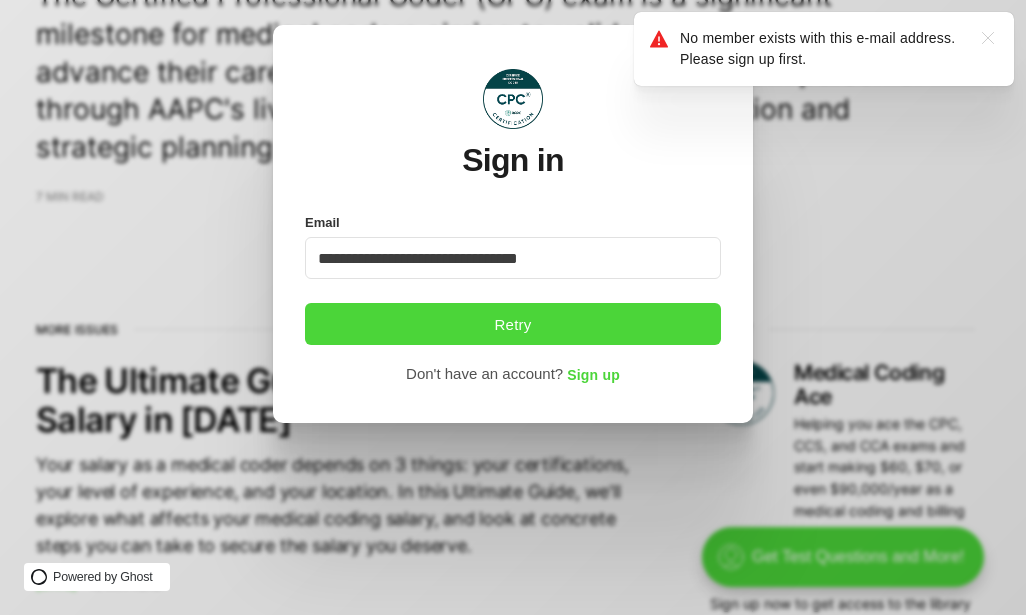 click on ".a{fill:none;stroke:currentColor;stroke-linecap:round;stroke-linejoin:round;stroke-width:1.2px !important;}" 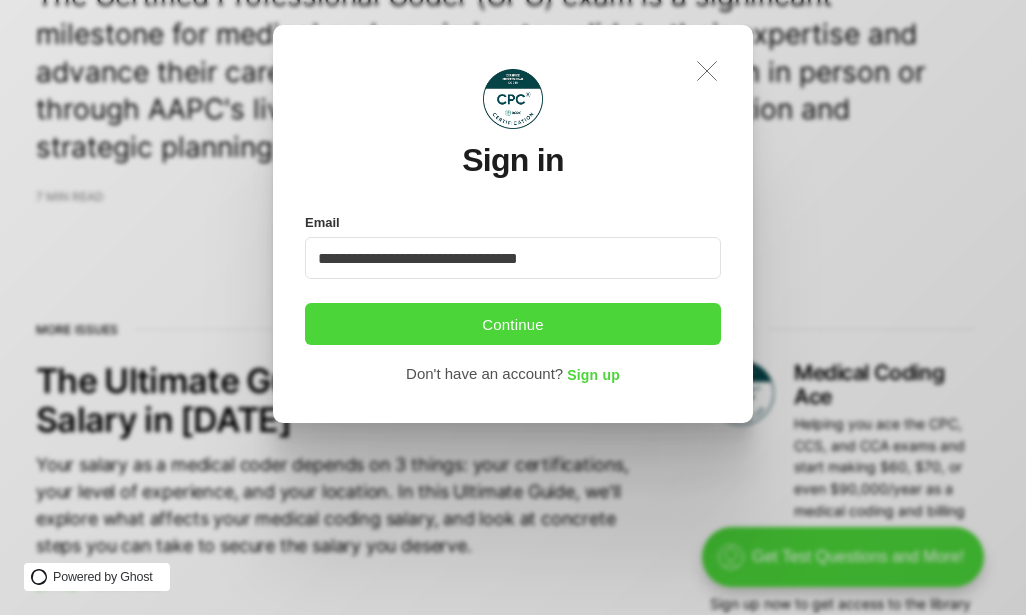 click on ".a{fill:none;stroke:currentColor;stroke-linecap:round;stroke-linejoin:round;stroke-width:1.2px !important;}" 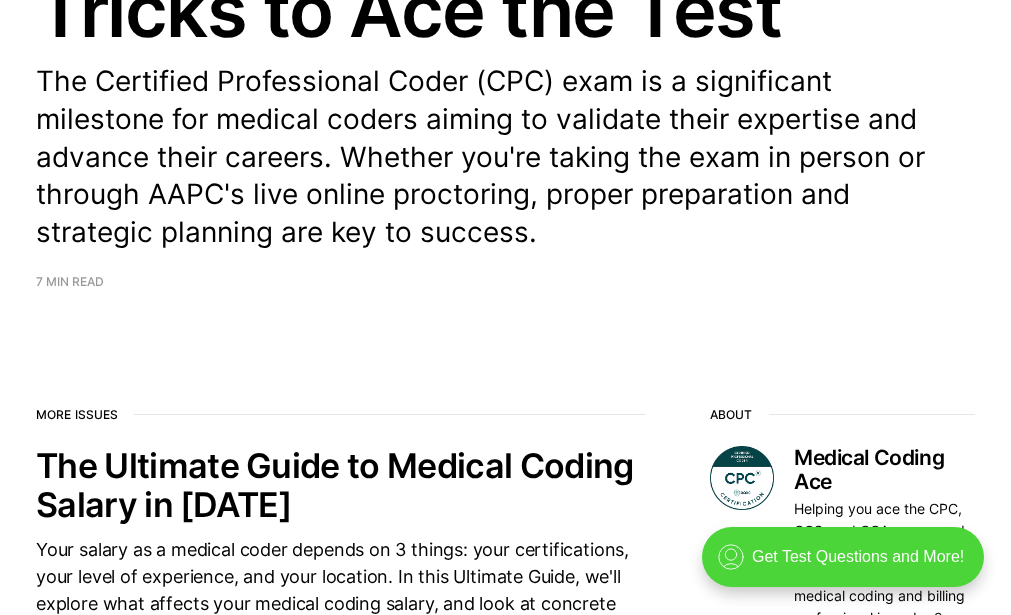 scroll, scrollTop: 0, scrollLeft: 0, axis: both 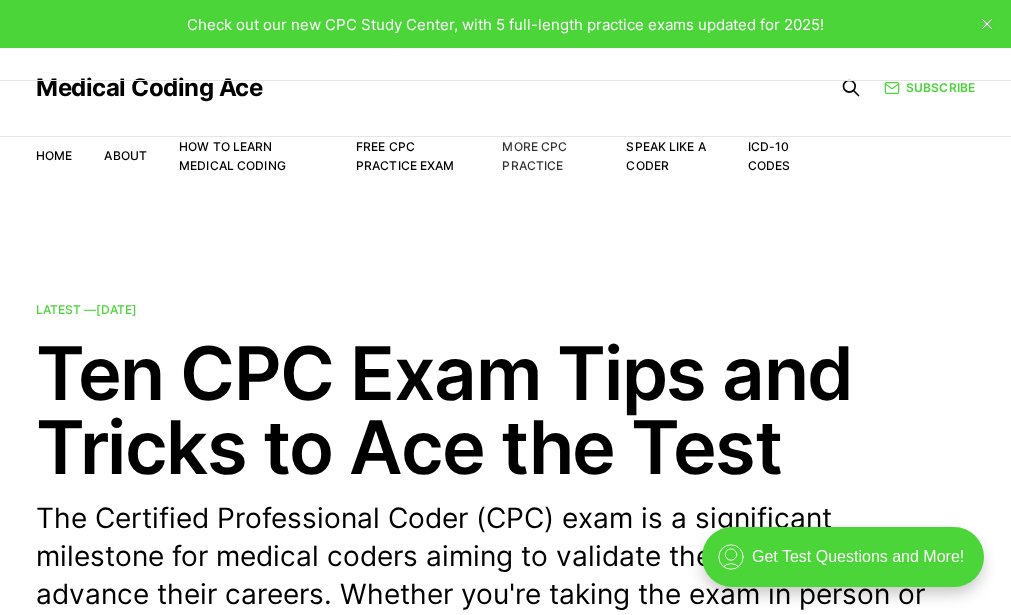 click on "More CPC Practice" at bounding box center [534, 156] 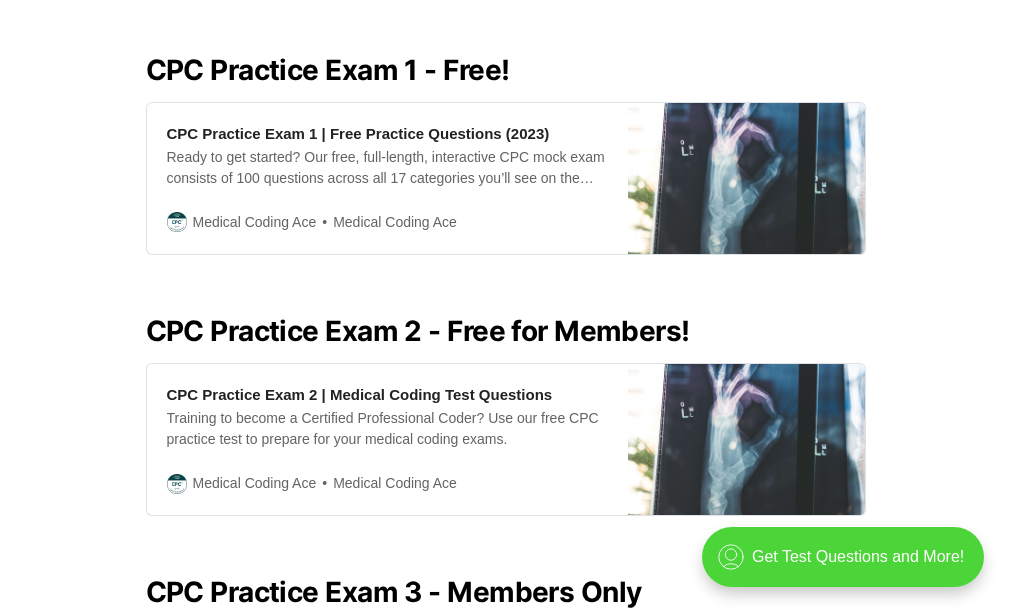 scroll, scrollTop: 968, scrollLeft: 0, axis: vertical 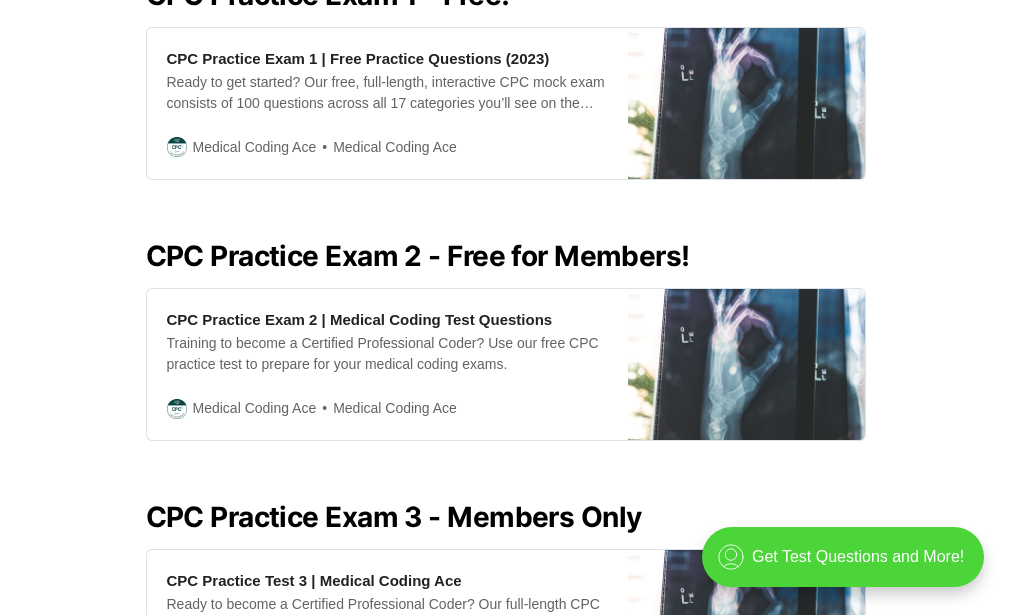click on "CPC Practice Exam 2 - Free for Members!" at bounding box center (506, 256) 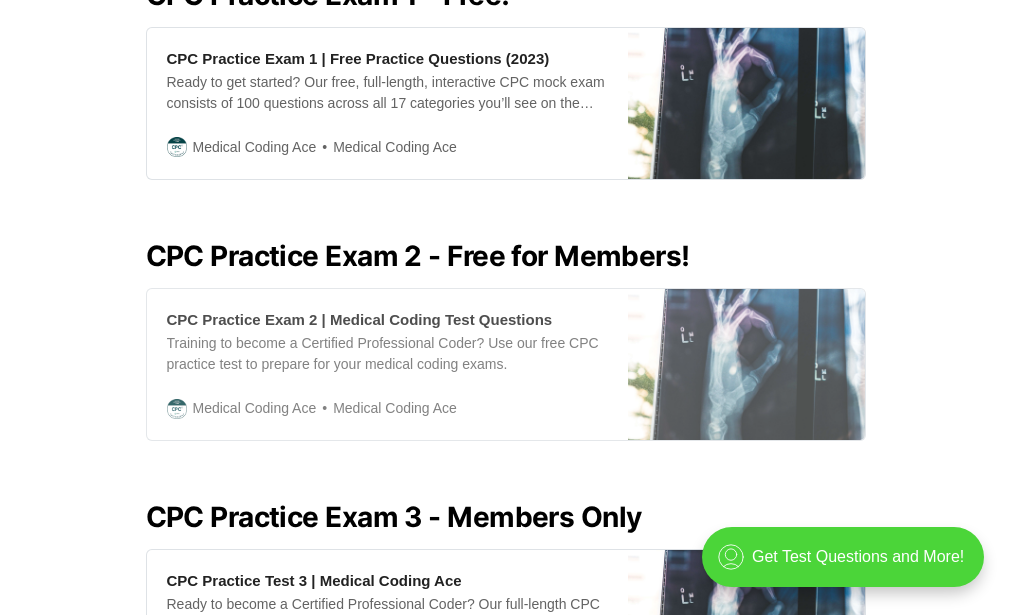 drag, startPoint x: 303, startPoint y: 333, endPoint x: 223, endPoint y: 273, distance: 100 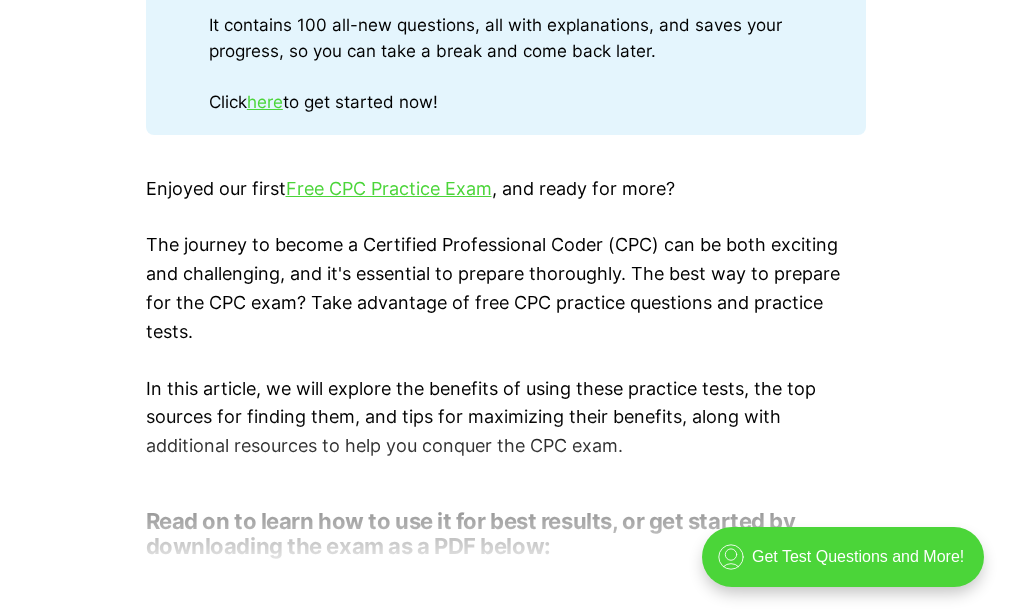 scroll, scrollTop: 1084, scrollLeft: 0, axis: vertical 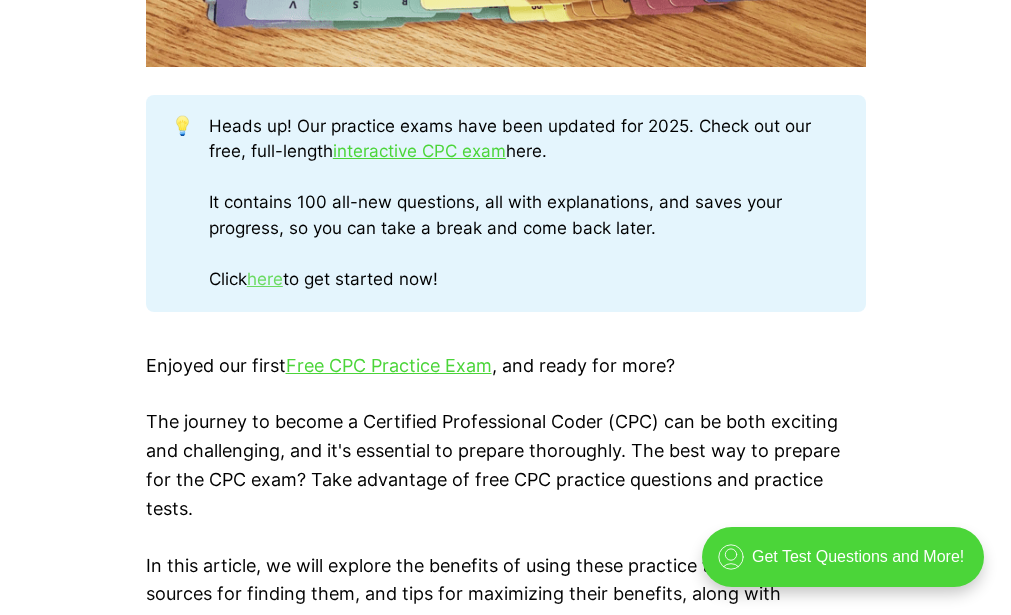 click on "here" at bounding box center (265, 279) 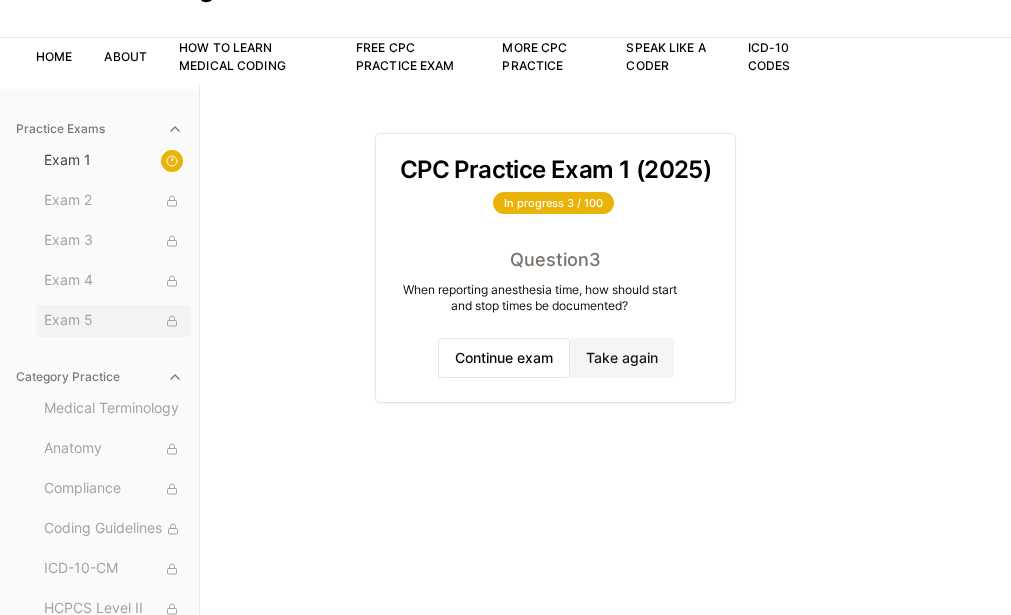 scroll, scrollTop: 97, scrollLeft: 0, axis: vertical 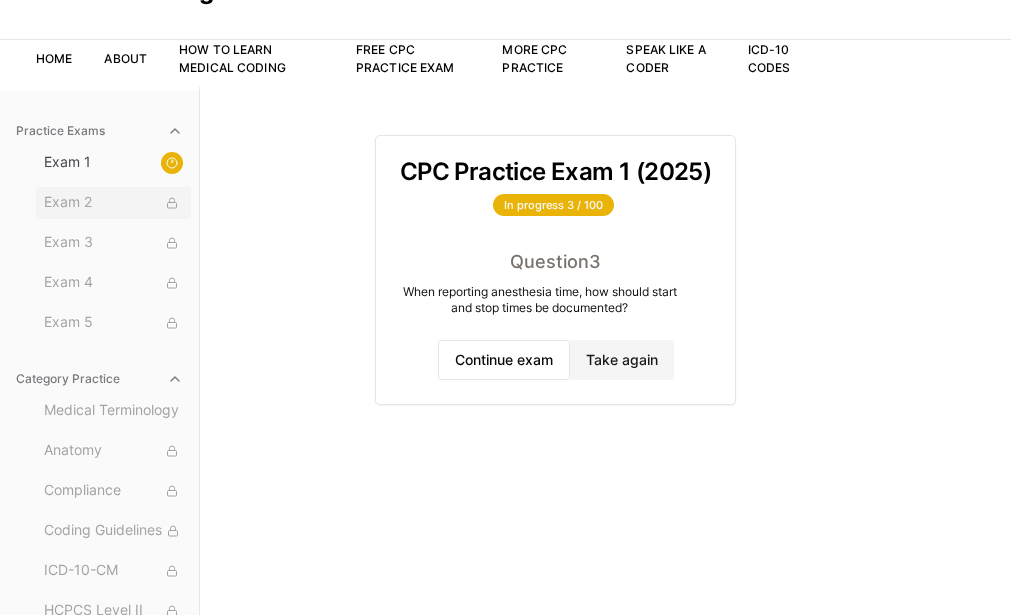 click 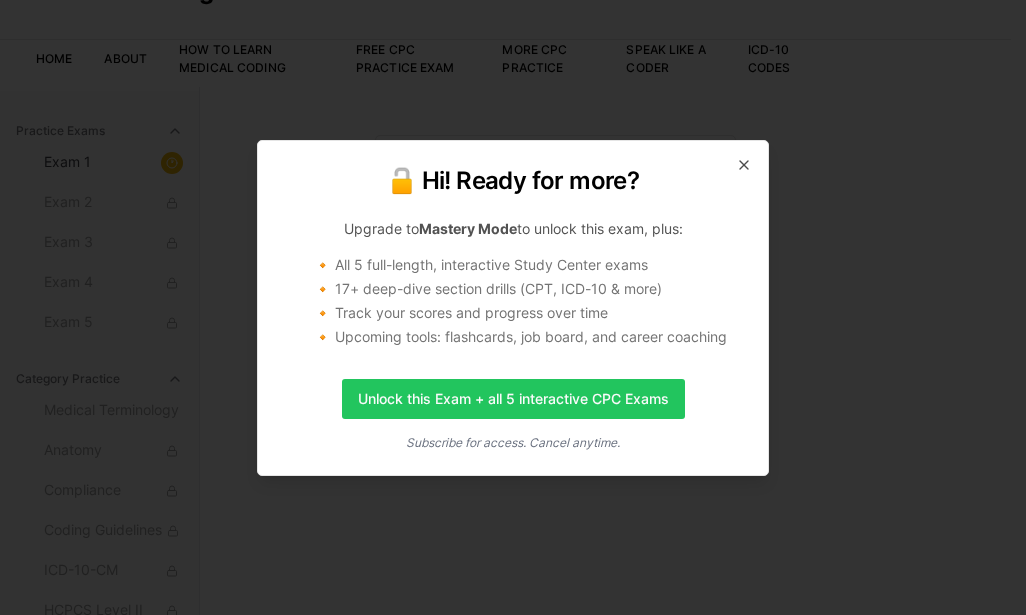 click on "Subscribe for access. Cancel anytime." at bounding box center (513, 442) 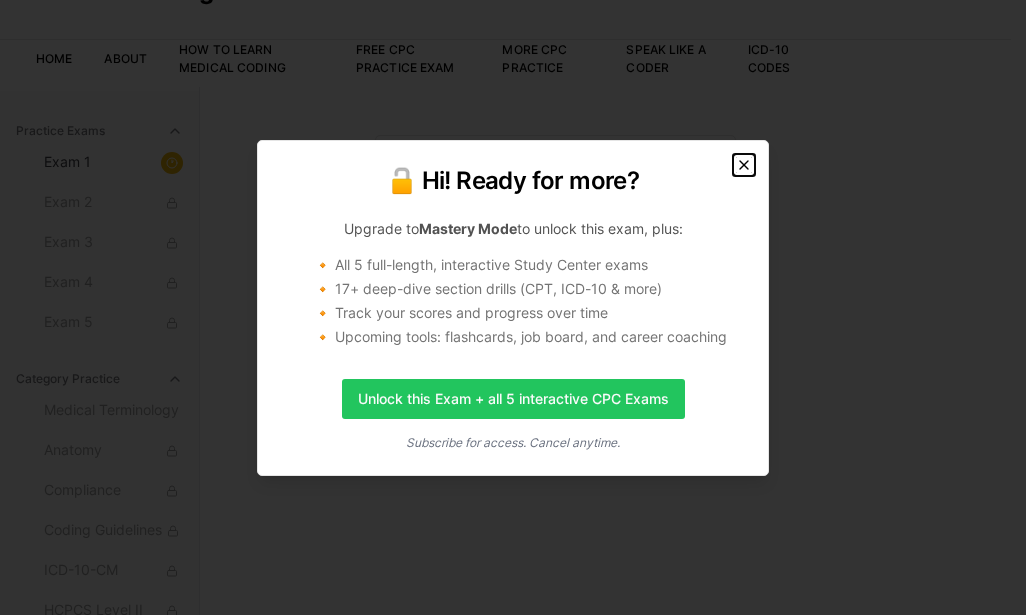 click 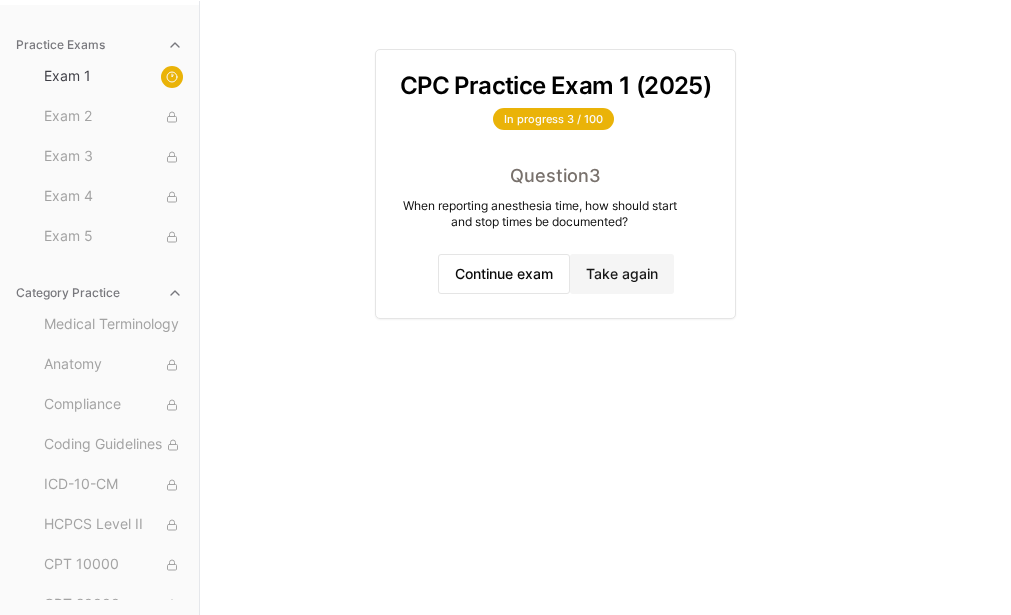 scroll, scrollTop: 184, scrollLeft: 0, axis: vertical 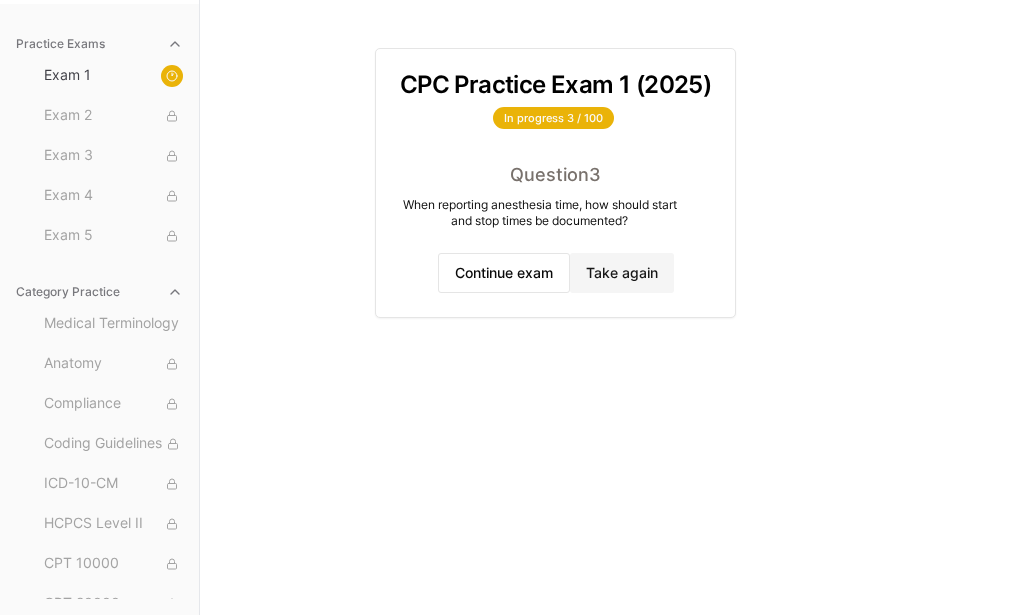 click on "Practice Exams Exam 1   Exam 2   Exam 3   Exam 4   Exam 5   Category Practice Medical Terminology   Anatomy   Compliance   Coding Guidelines   ICD-10-CM   HCPCS Level II   CPT 10000   CPT 20000   CPT 30000   CPT 40000   CPT 50000   CPT 60000   Radiology   Pathology   Medicine   E/M   Anesthesia   Case Studies   CPC Practice Exam 1 (2025) In progress 3 / 100 Question  3 When reporting anesthesia time, how should start and stop times be documented? Continue exam Take again" at bounding box center (505, 307) 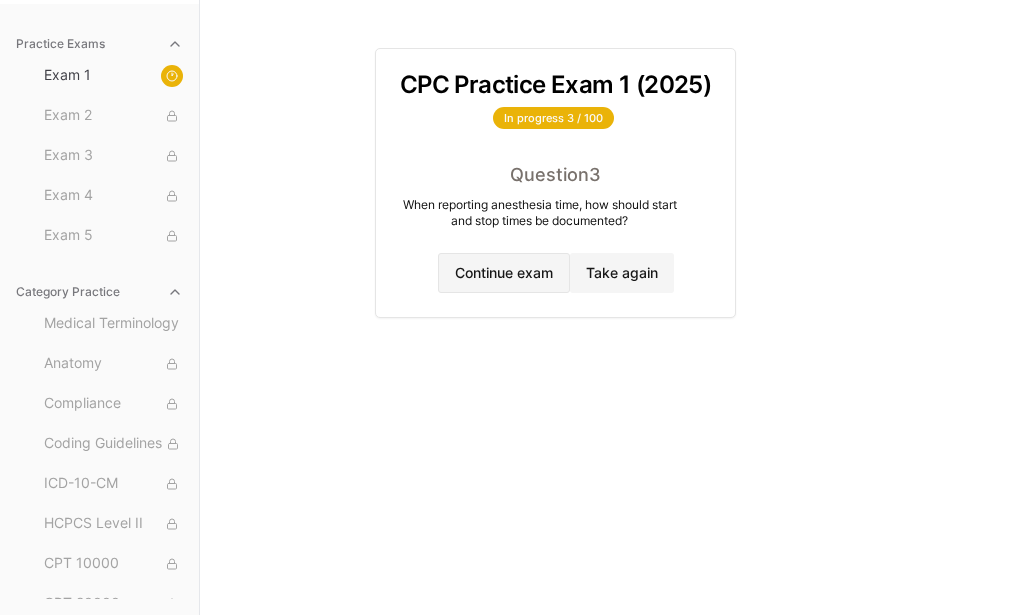 click on "Continue exam" at bounding box center [504, 273] 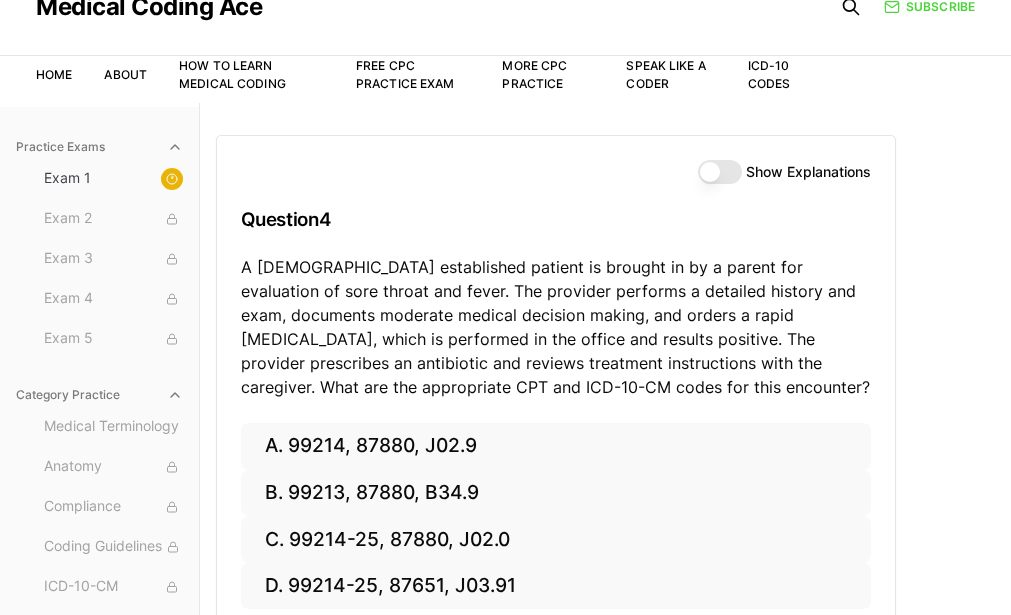 scroll, scrollTop: 0, scrollLeft: 0, axis: both 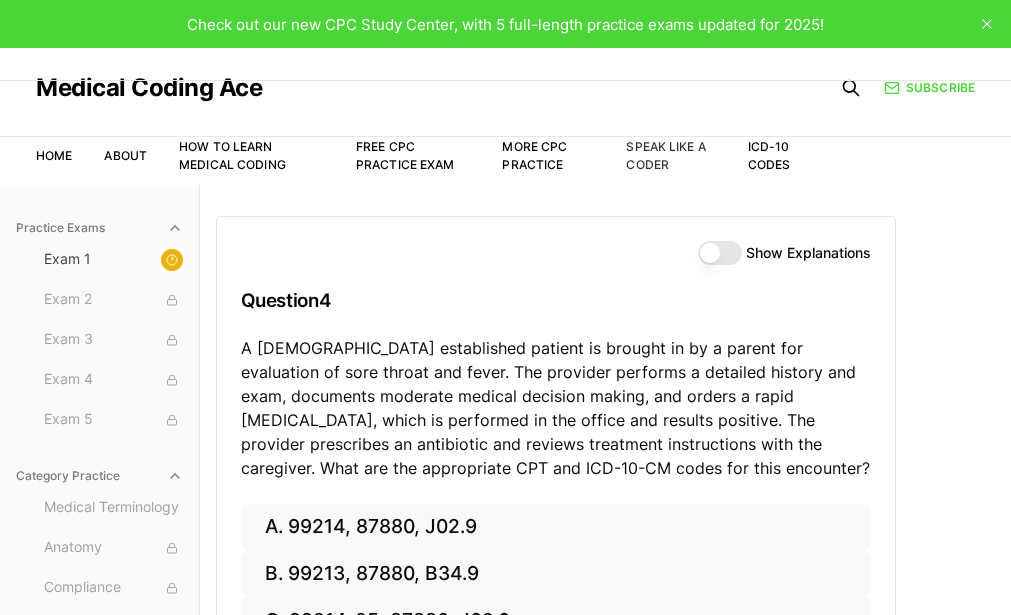 click on "Speak Like a Coder" at bounding box center [665, 155] 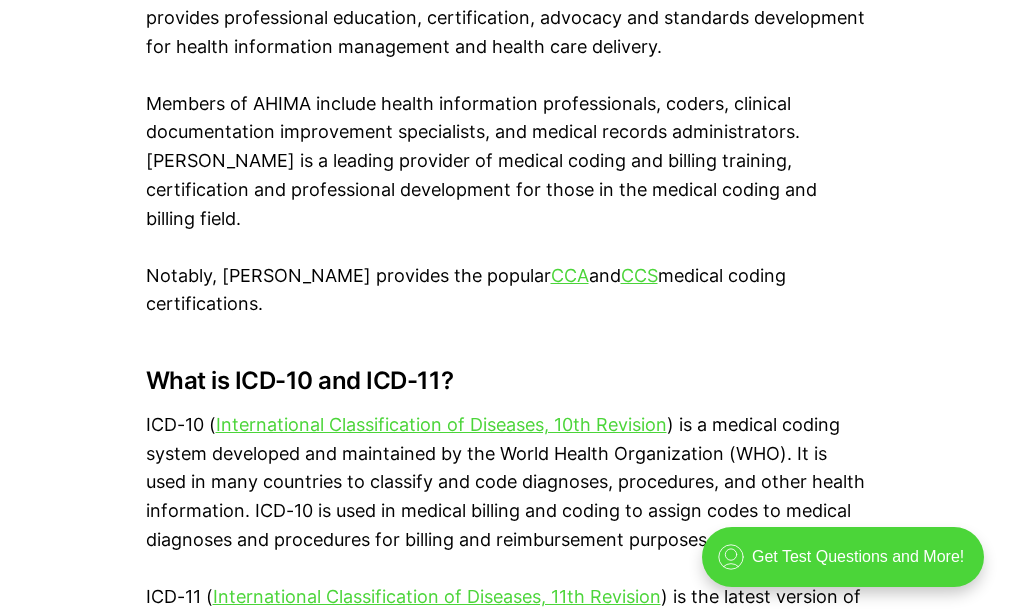 scroll, scrollTop: 2230, scrollLeft: 0, axis: vertical 